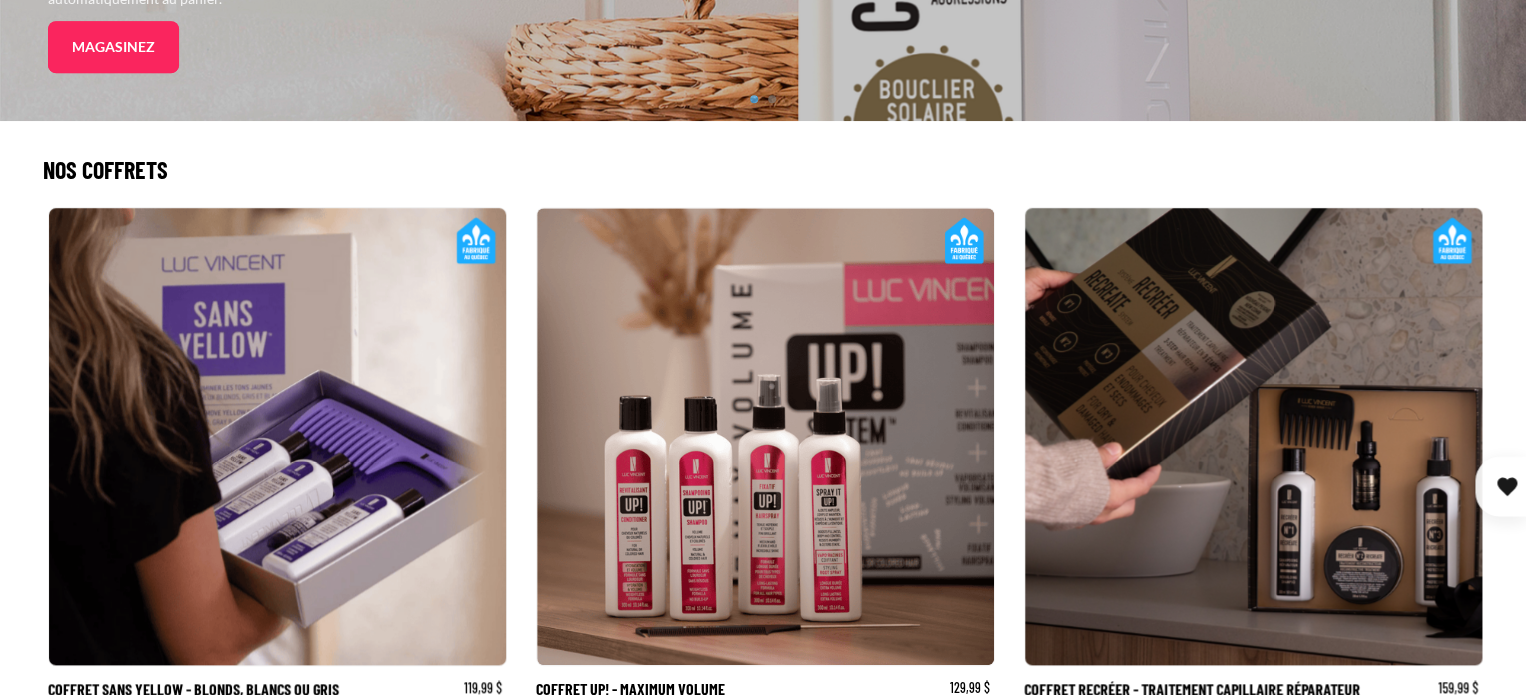 scroll, scrollTop: 623, scrollLeft: 0, axis: vertical 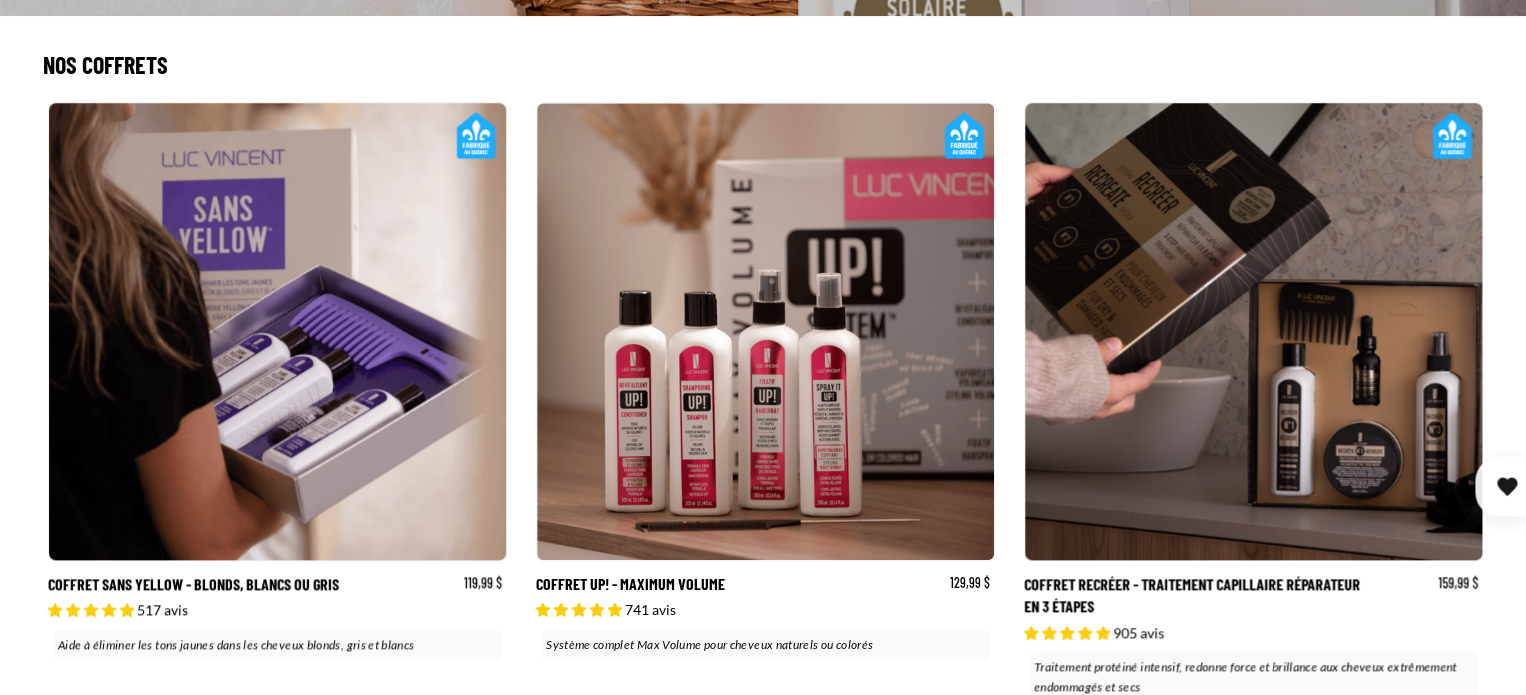 click on "Coffret Up! - Maximum Volume" at bounding box center [763, 404] 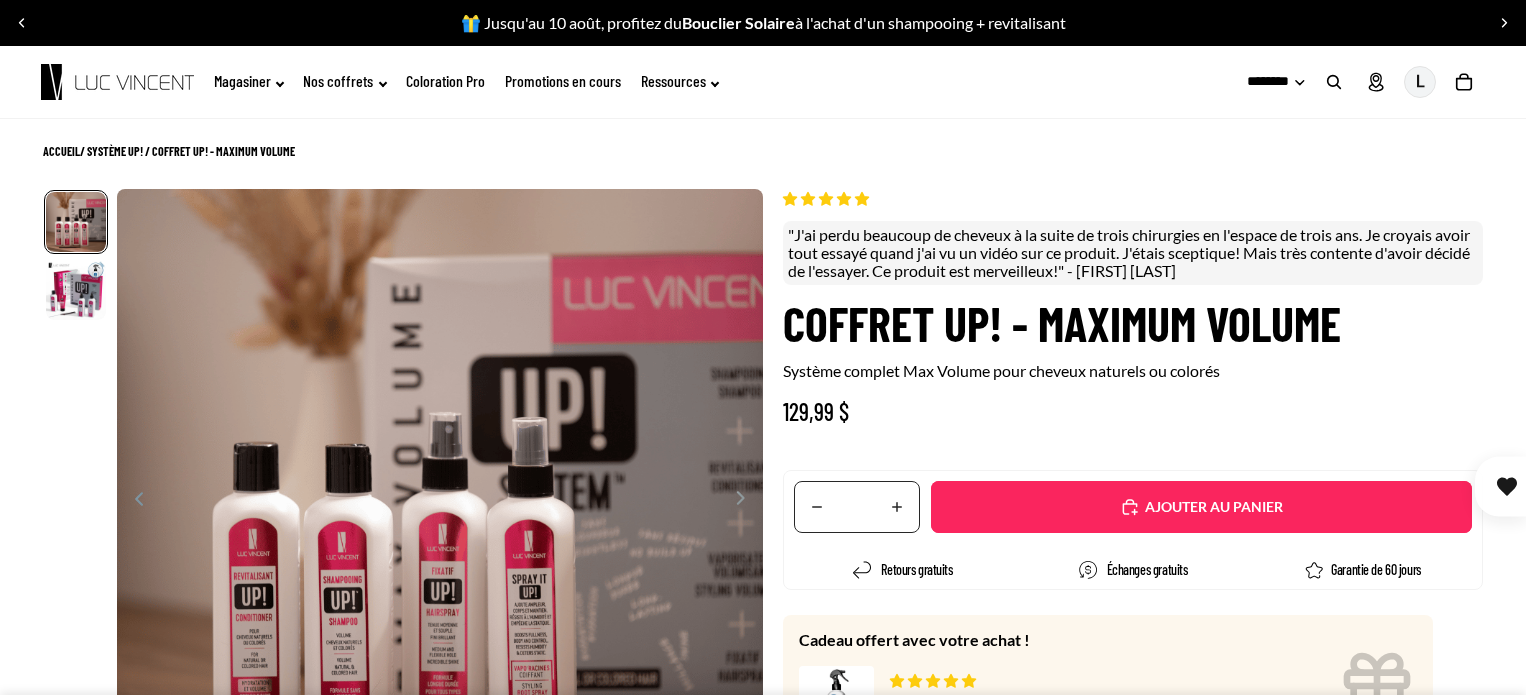 scroll, scrollTop: 0, scrollLeft: 0, axis: both 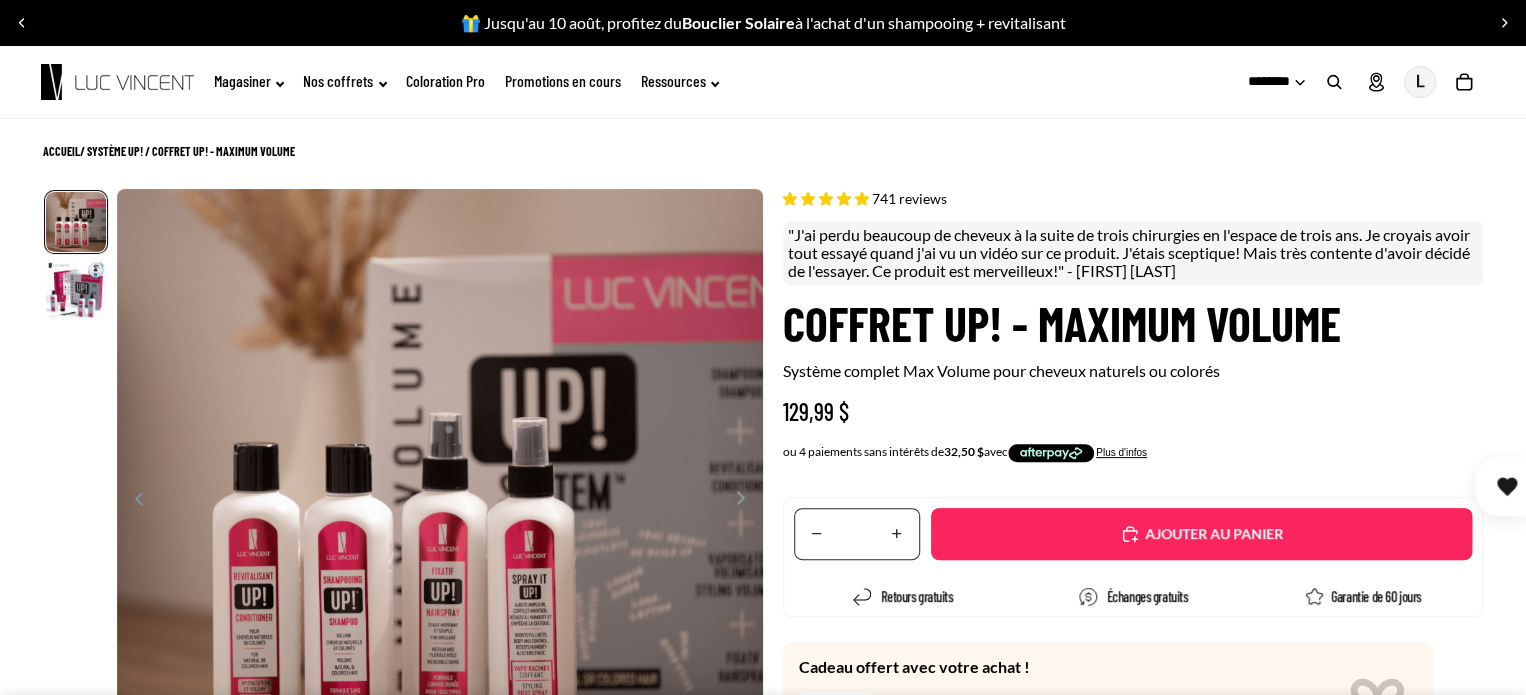 click on "129,99 $" at bounding box center (1133, 412) 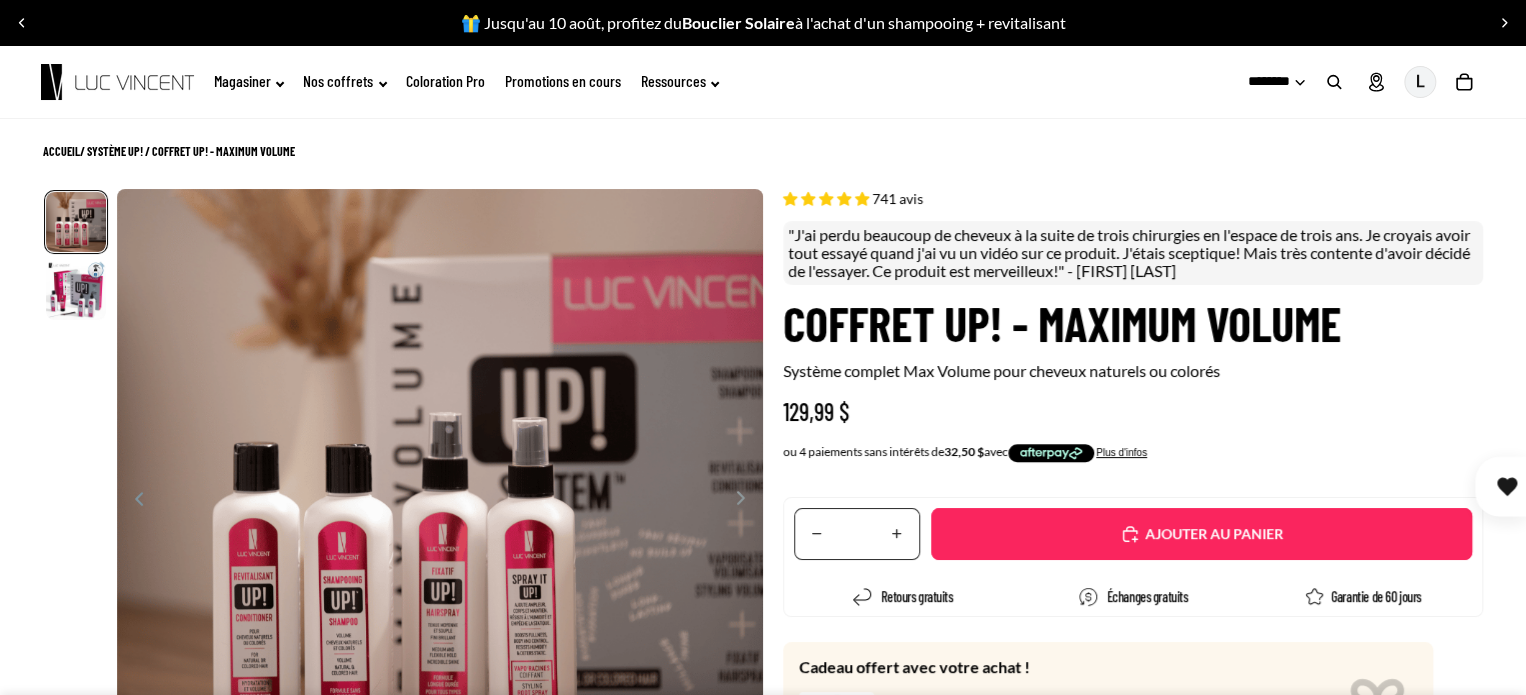 select on "**********" 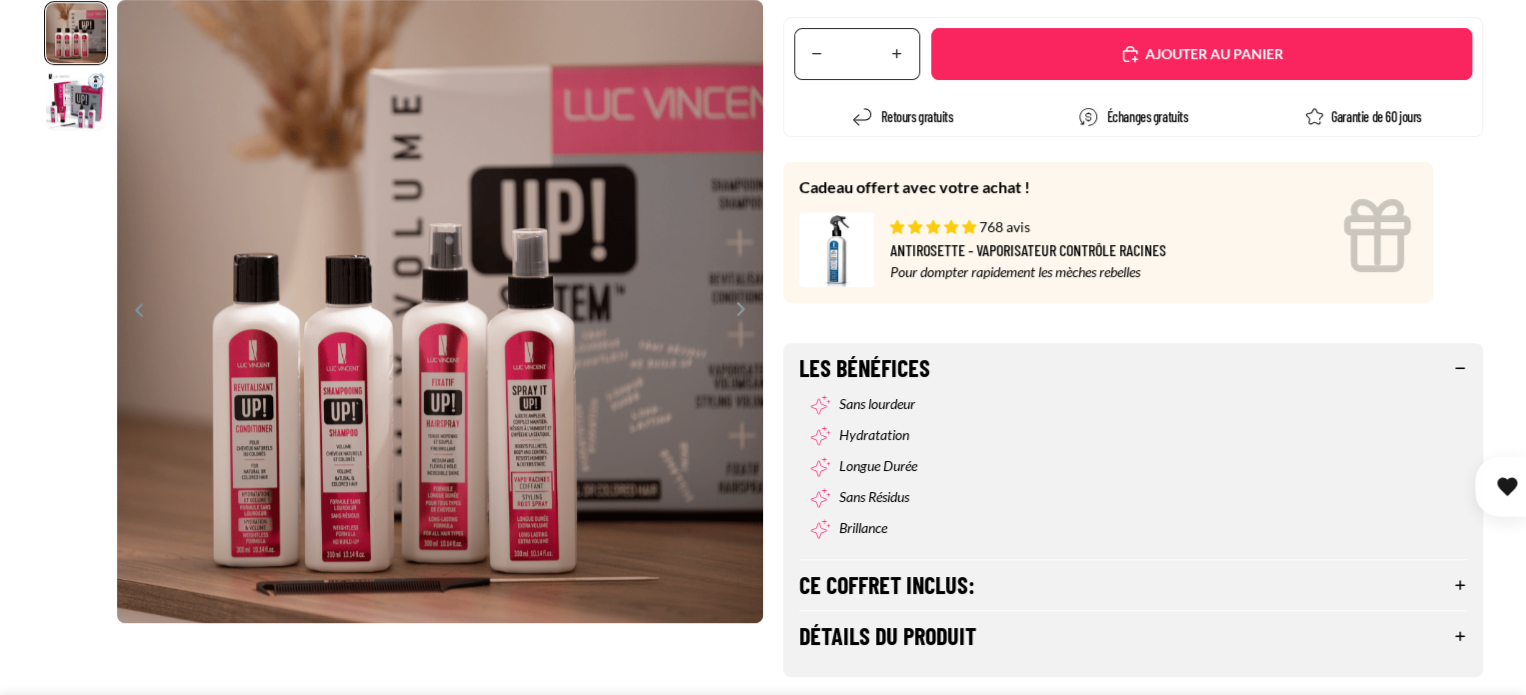 scroll, scrollTop: 520, scrollLeft: 0, axis: vertical 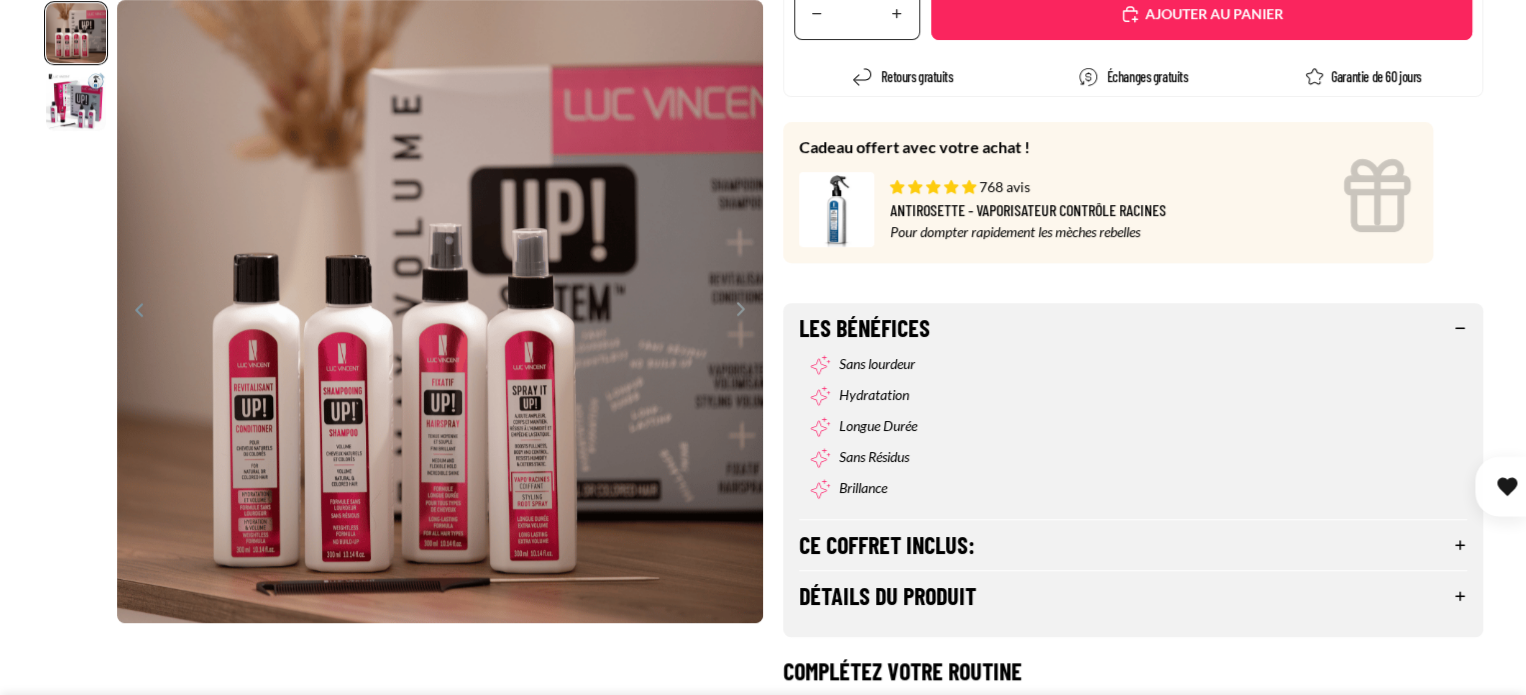 click on "Ce coffret inclus:" at bounding box center (1133, 545) 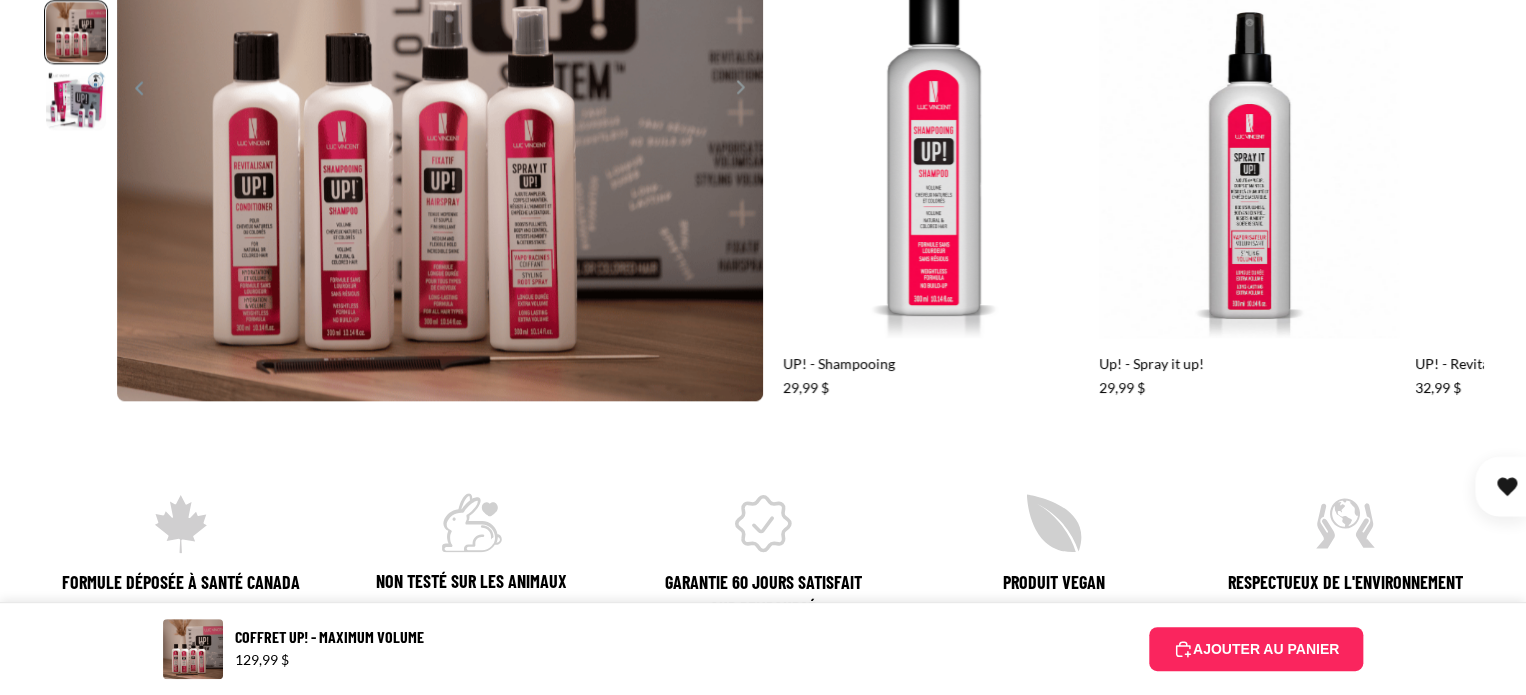 scroll, scrollTop: 1360, scrollLeft: 0, axis: vertical 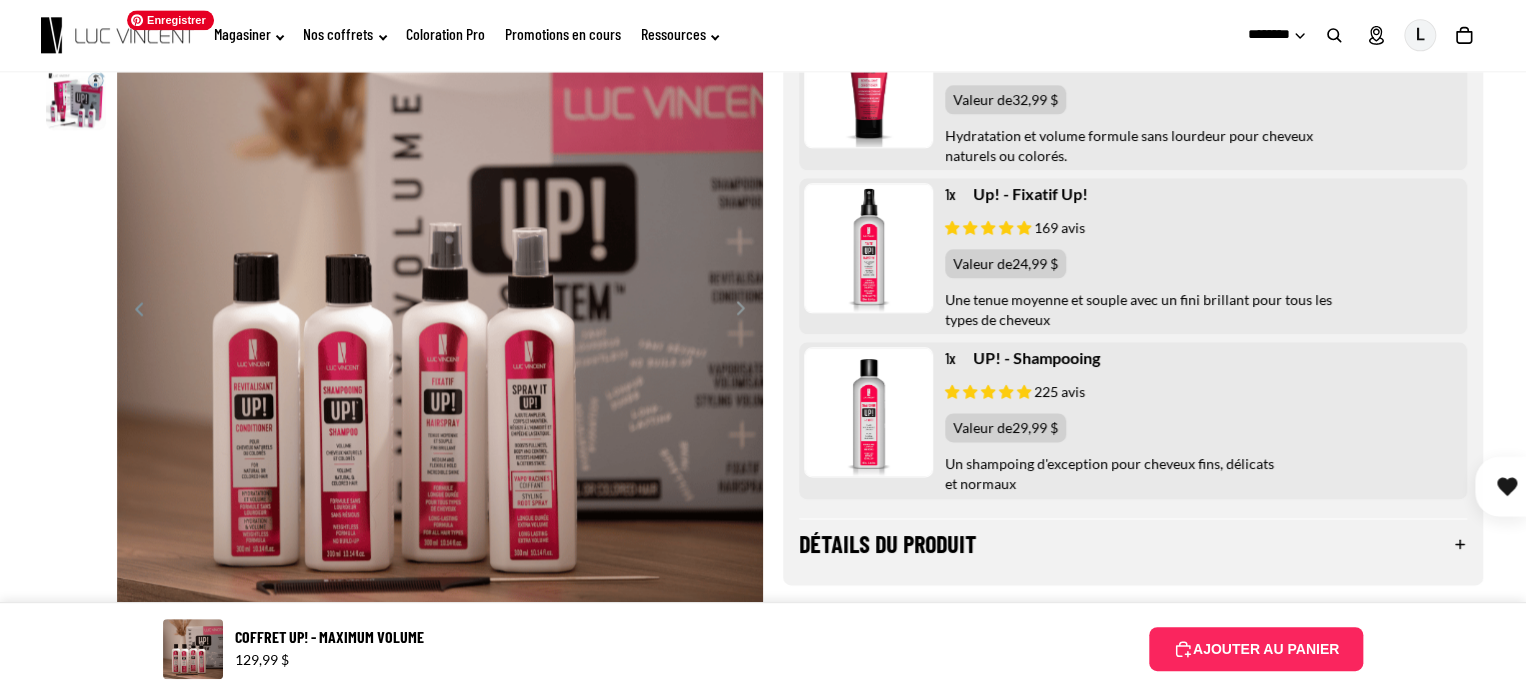 click 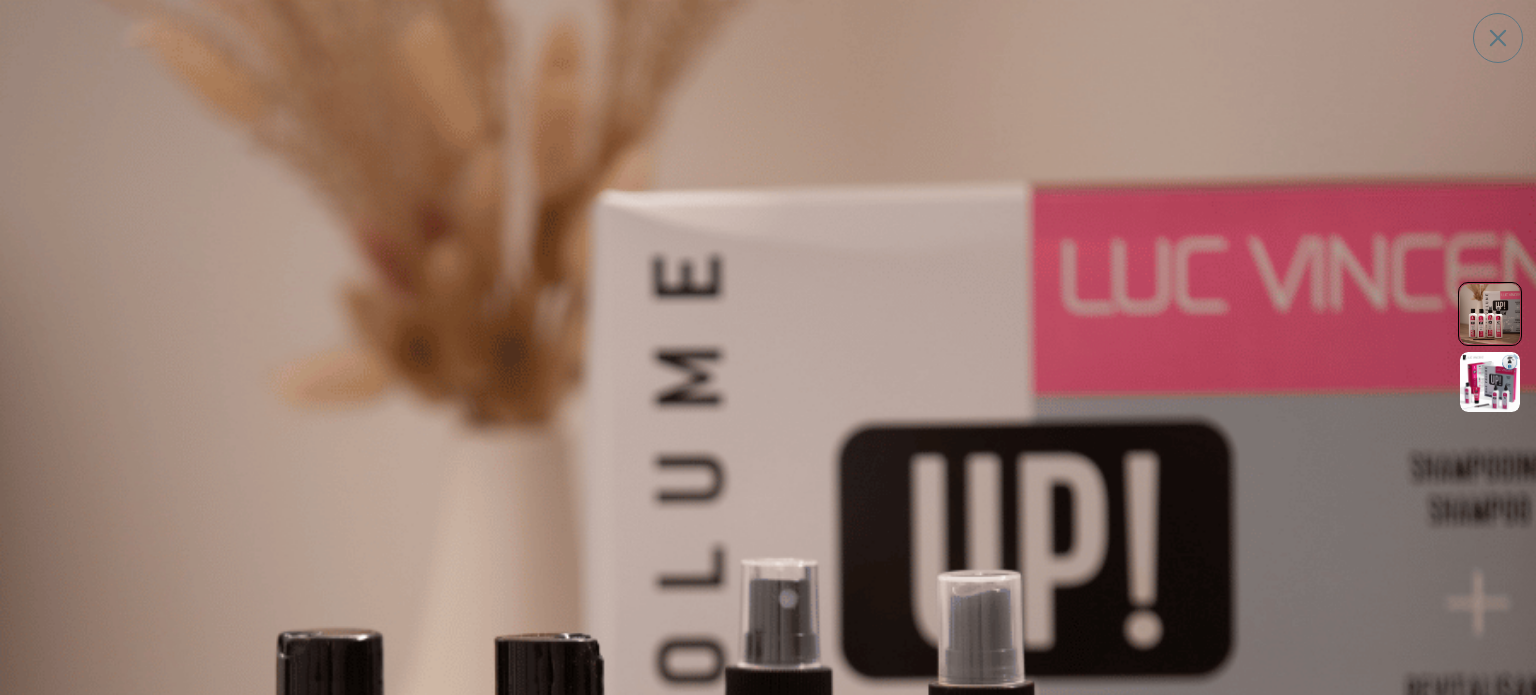 type 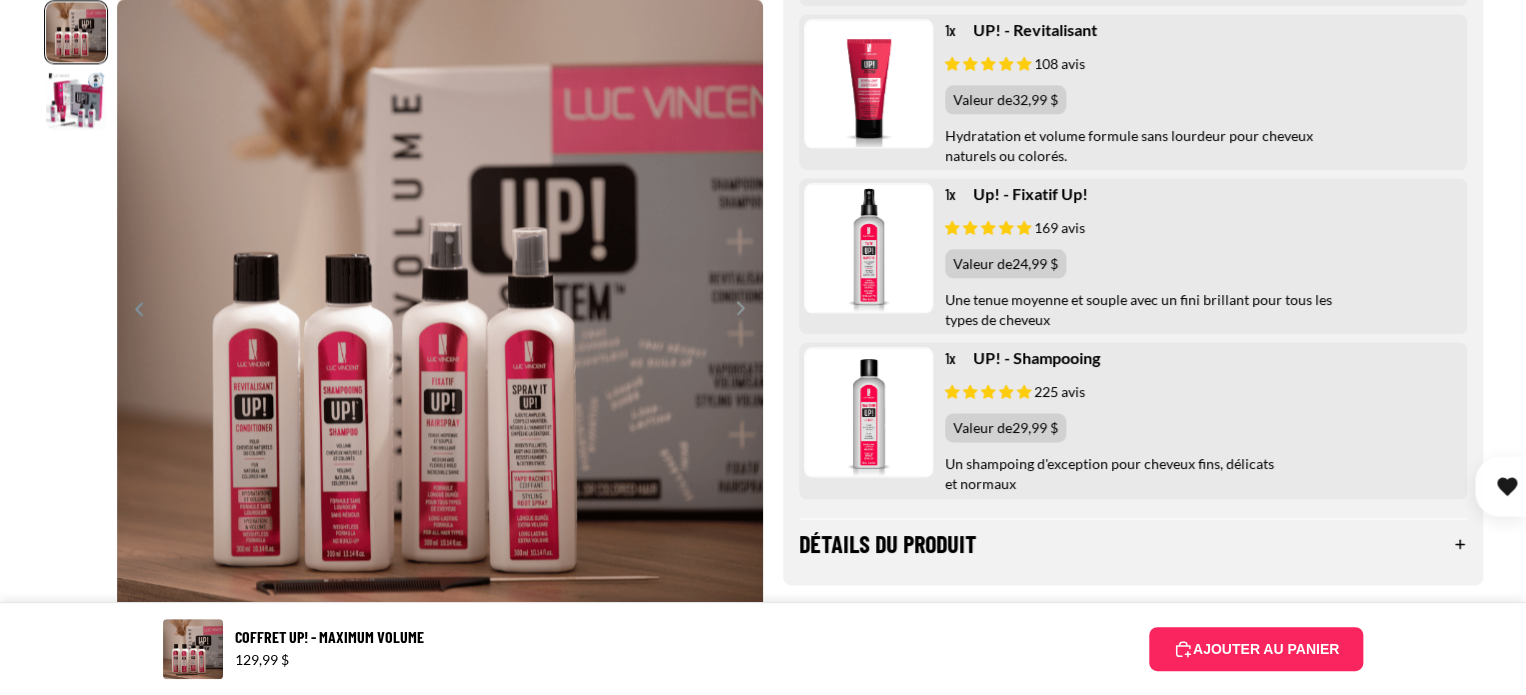 scroll, scrollTop: 1280, scrollLeft: 0, axis: vertical 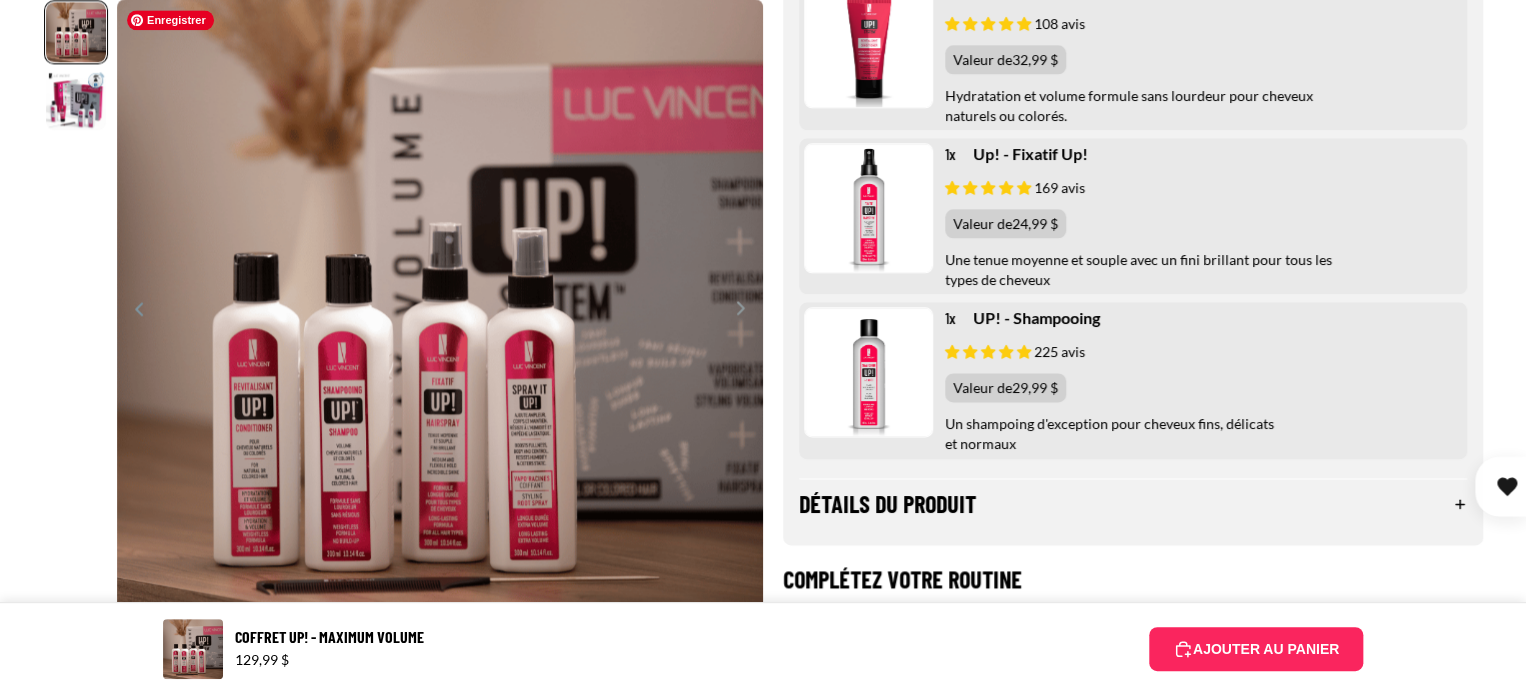 click 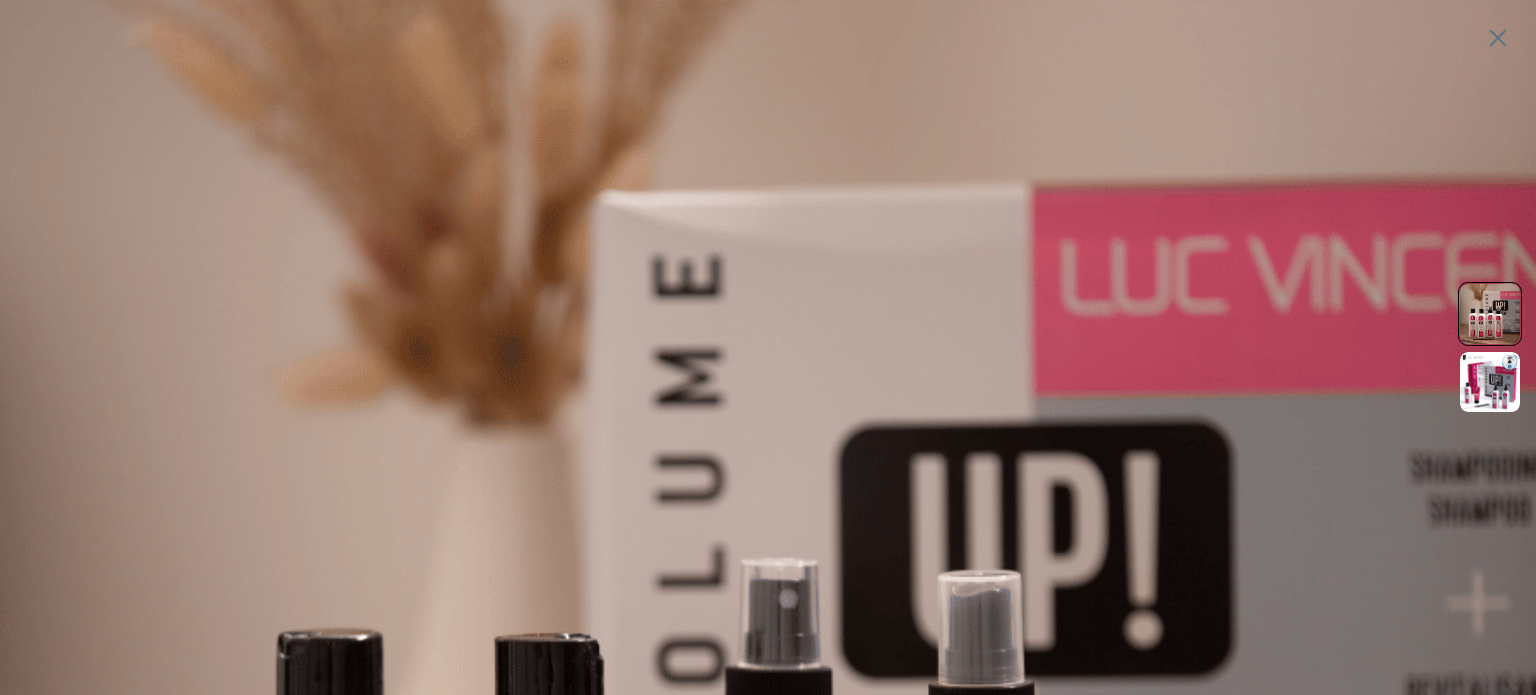 click at bounding box center (768, 768) 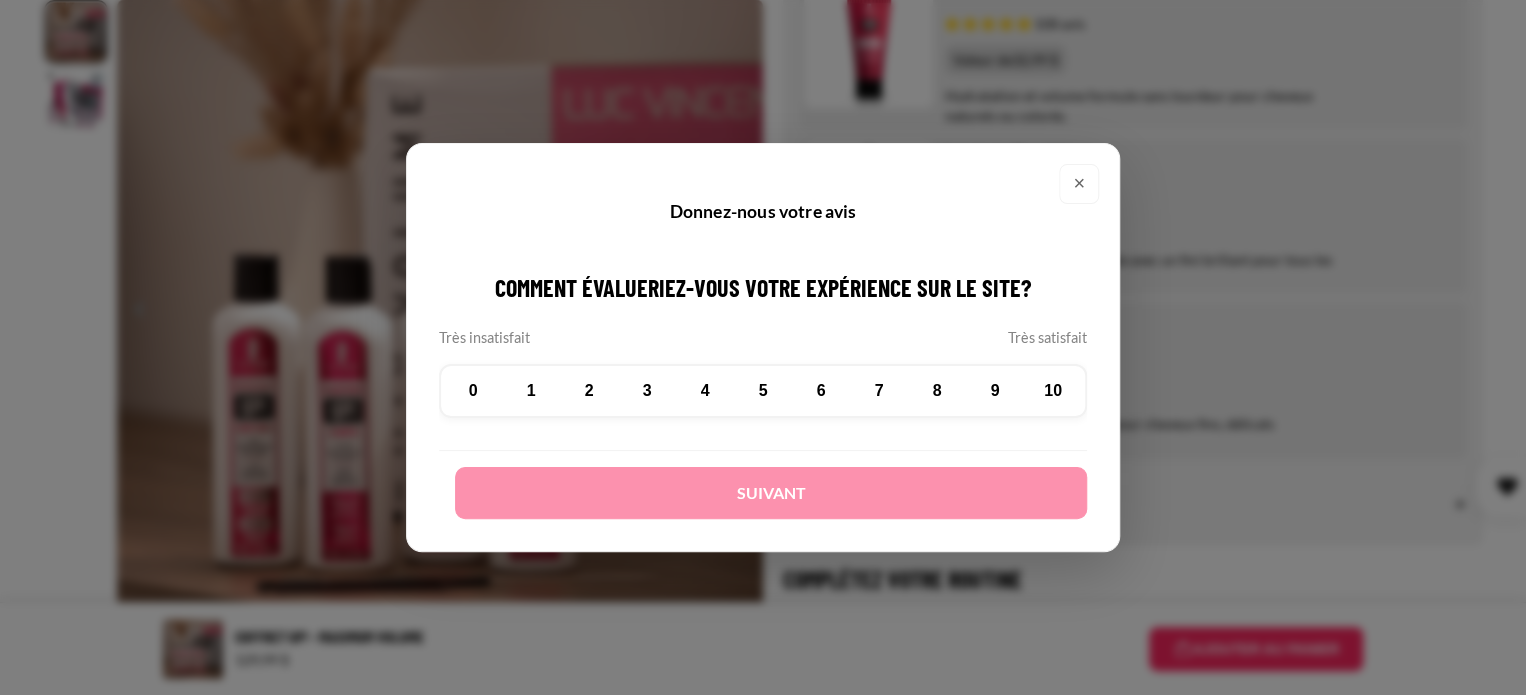 click on "×" at bounding box center (1079, 184) 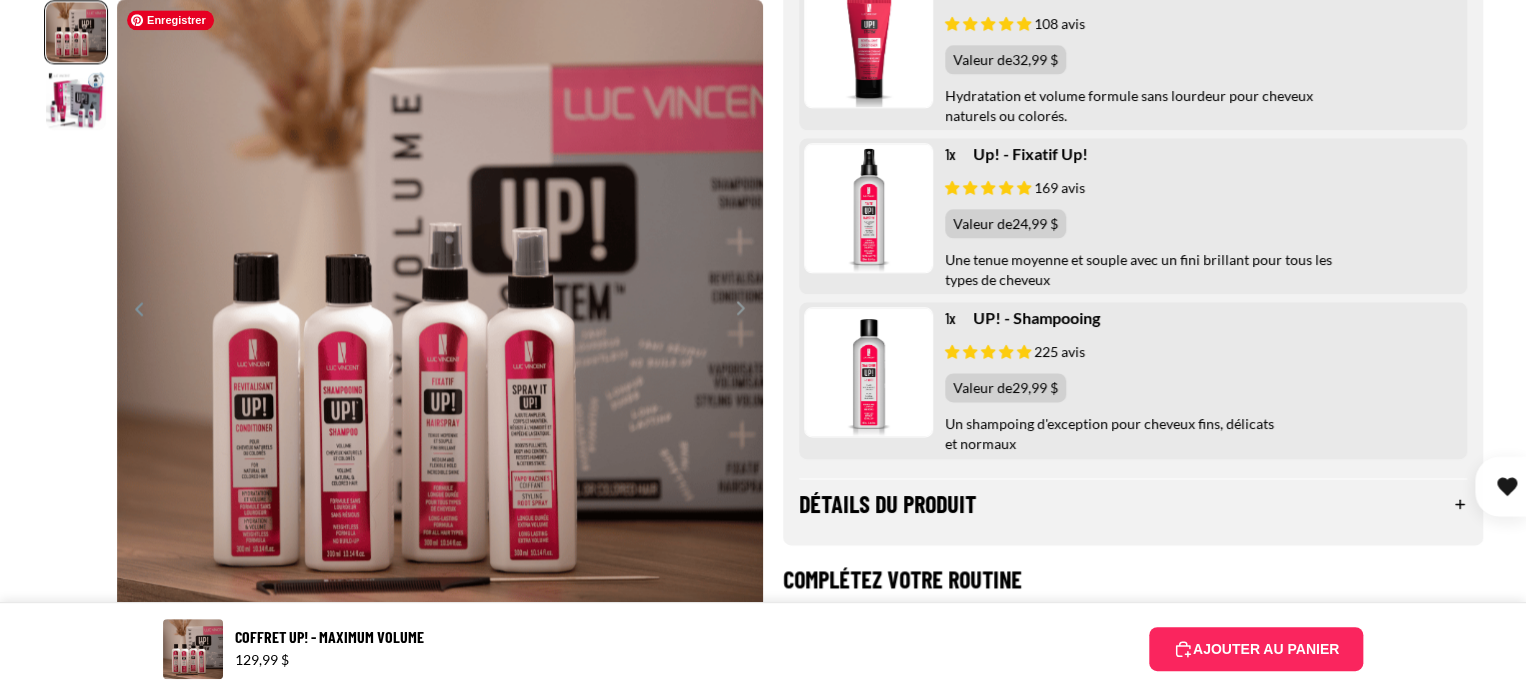 click 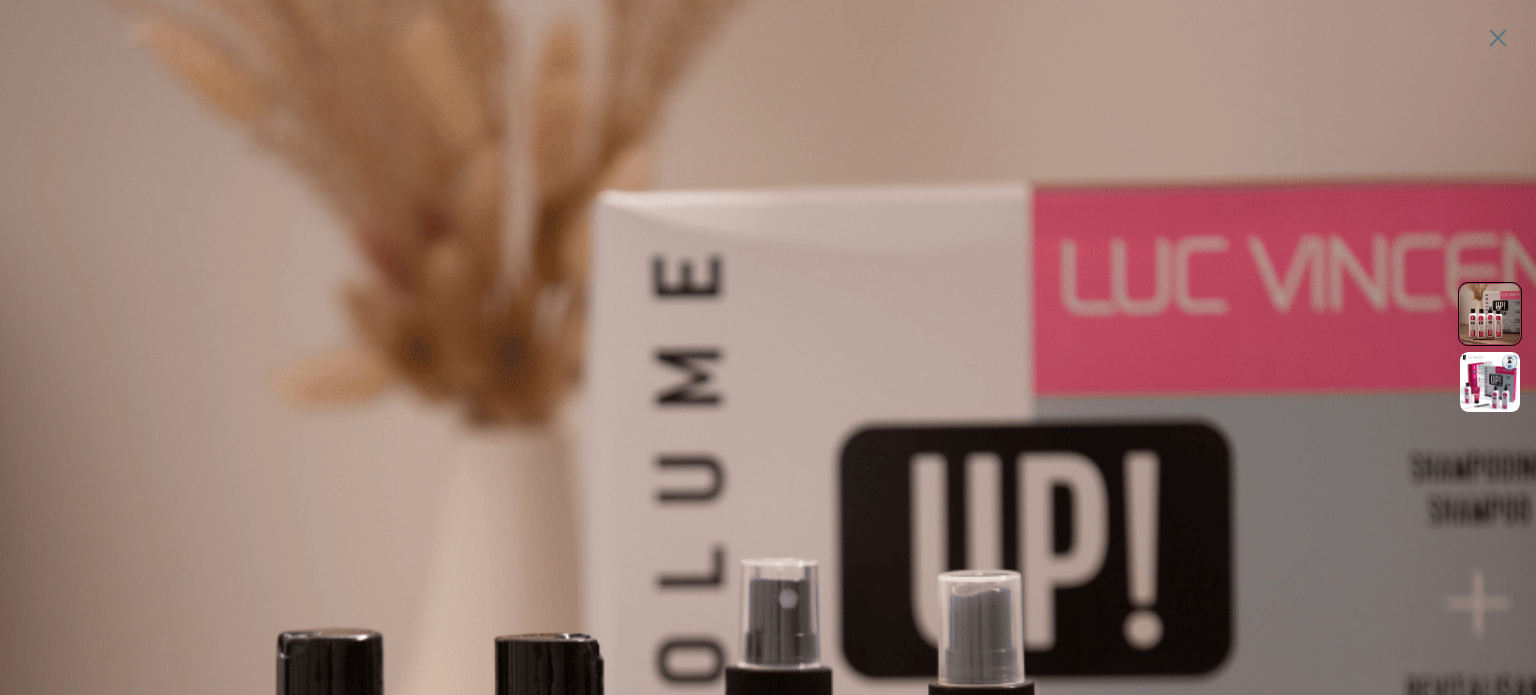 click 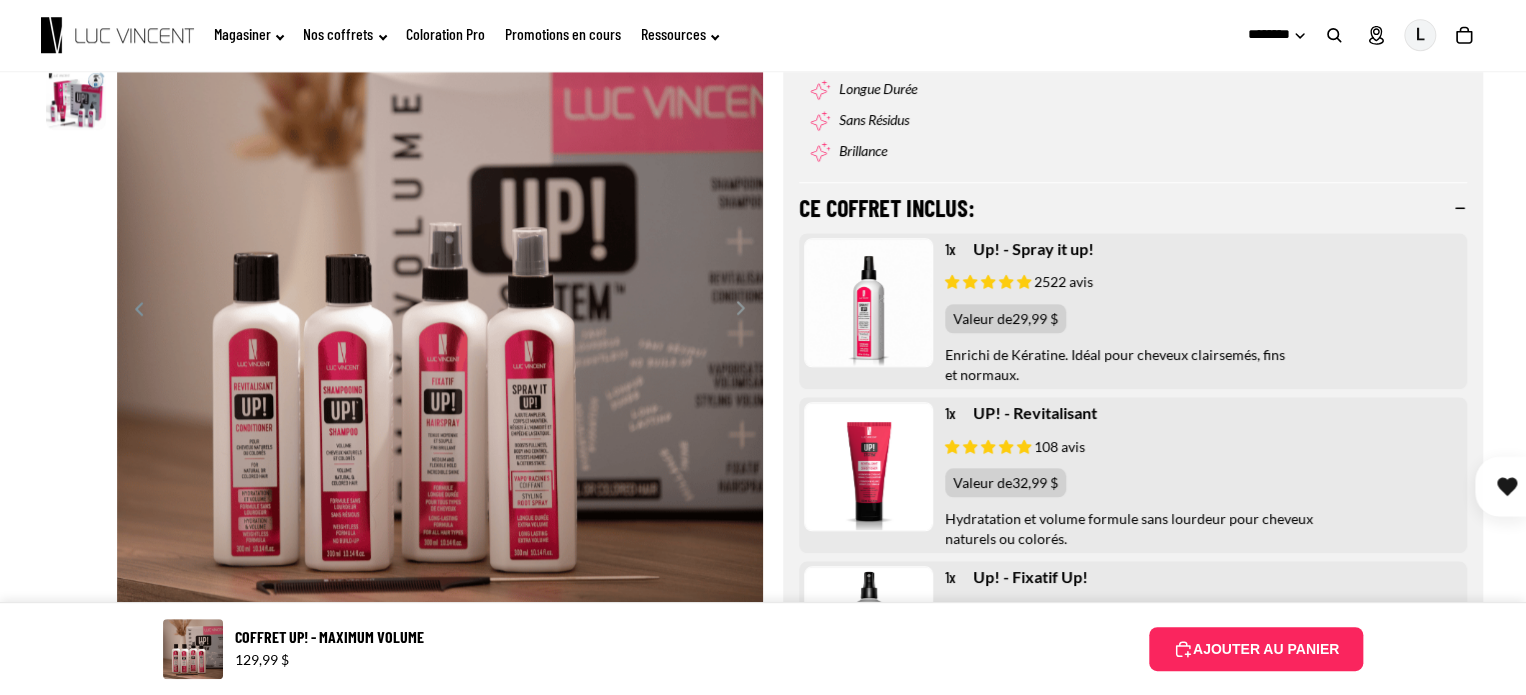 scroll, scrollTop: 760, scrollLeft: 0, axis: vertical 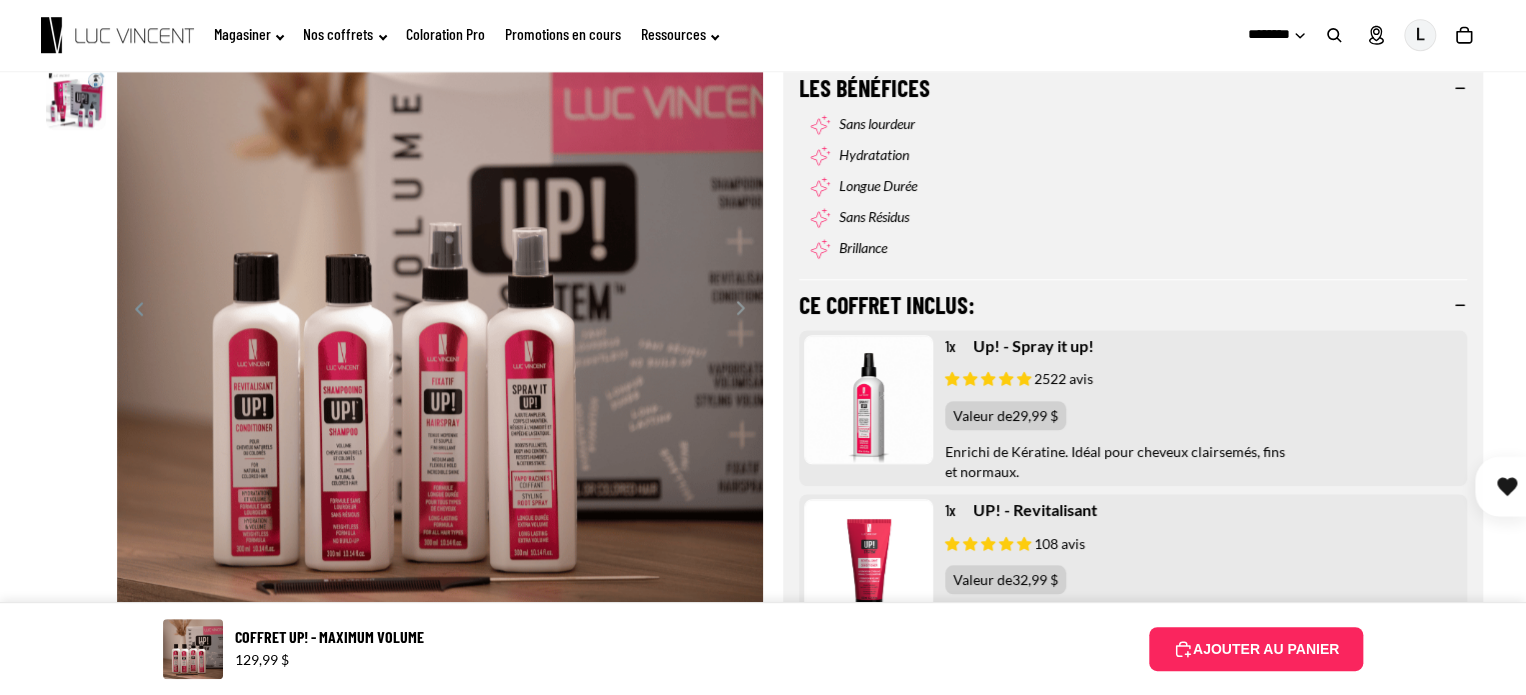 click on "Ce coffret inclus:" at bounding box center [1133, 305] 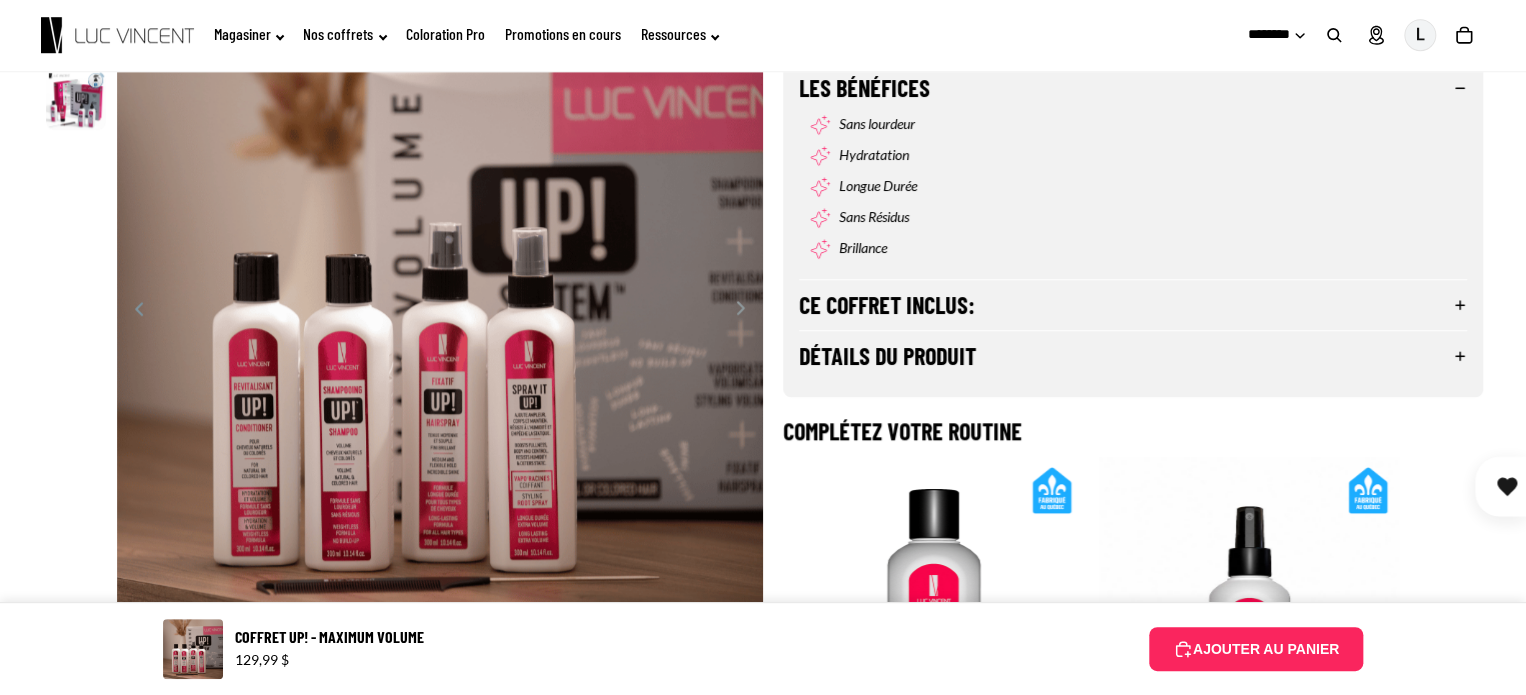 click on "Ce coffret inclus:" at bounding box center (1133, 305) 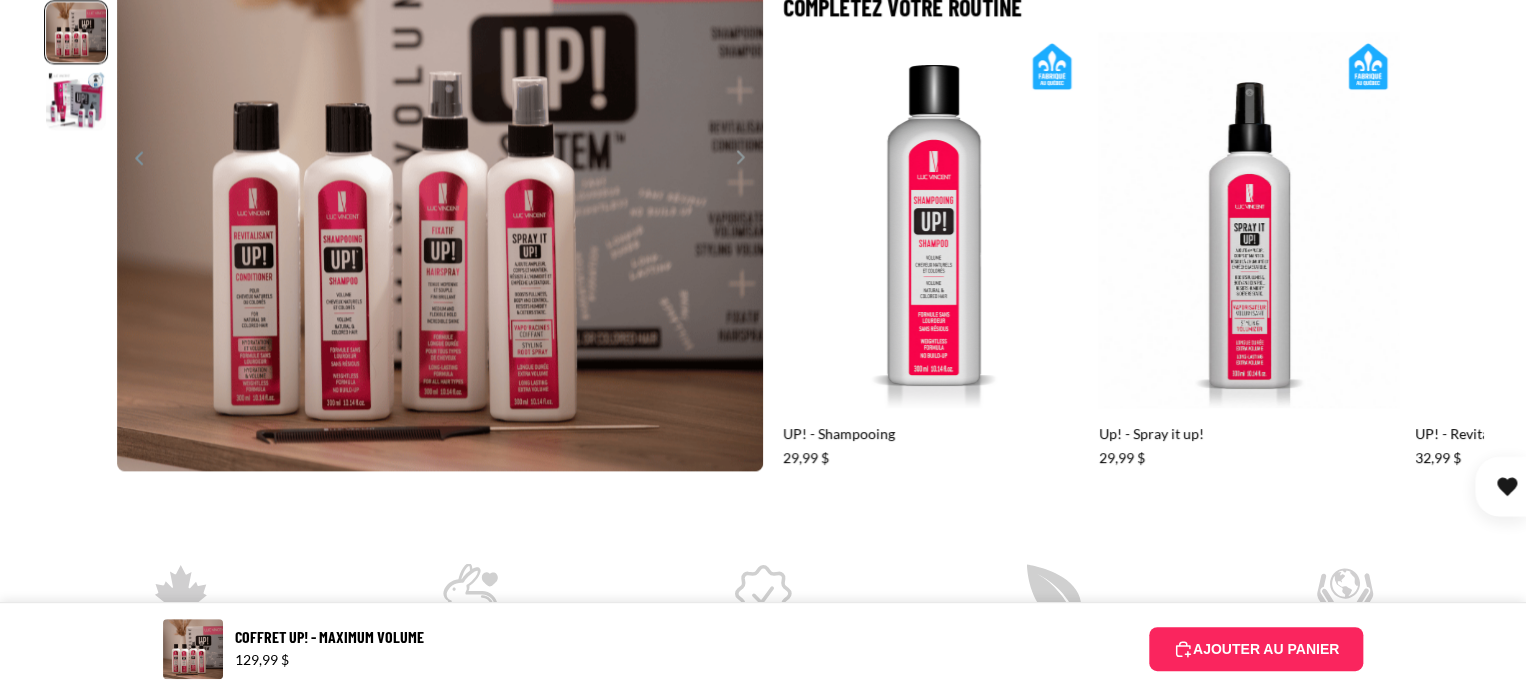 scroll, scrollTop: 1440, scrollLeft: 0, axis: vertical 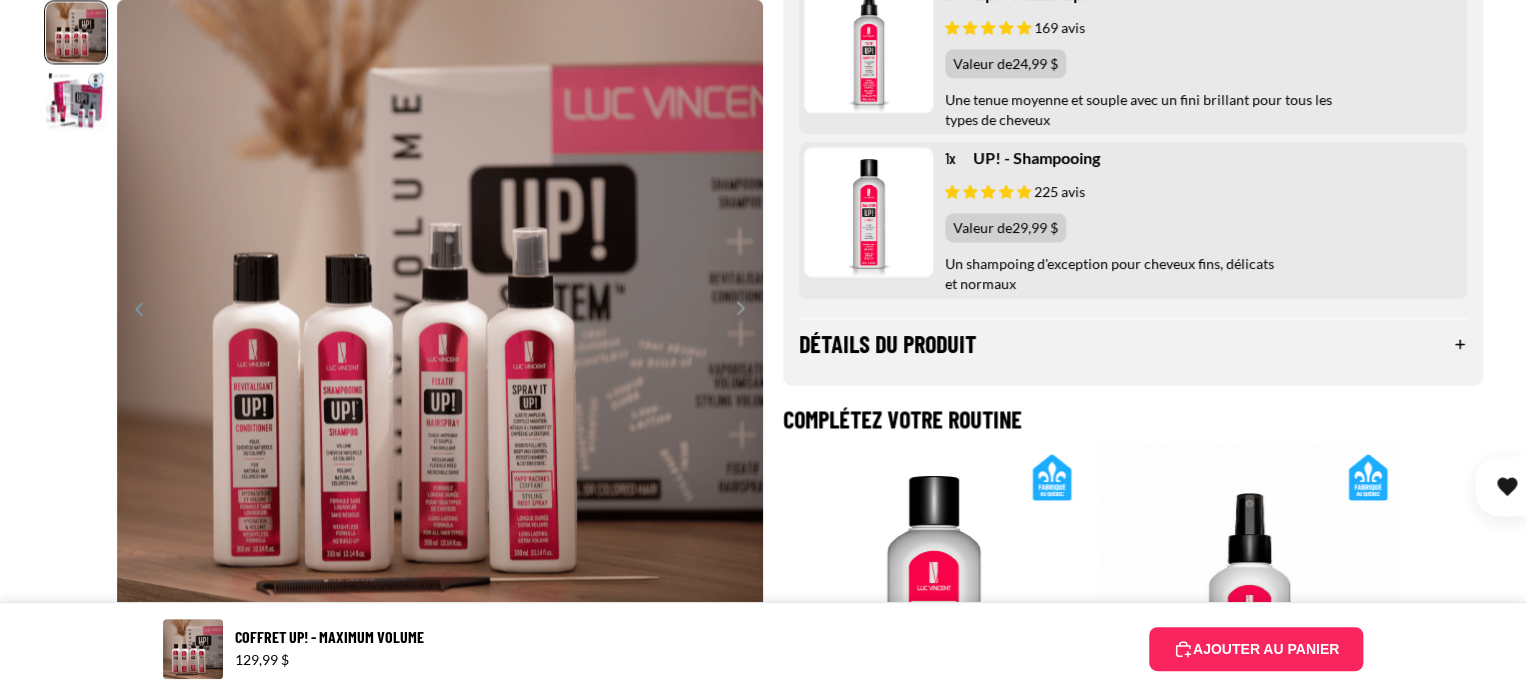 click on "Détails du produit" at bounding box center (1133, 344) 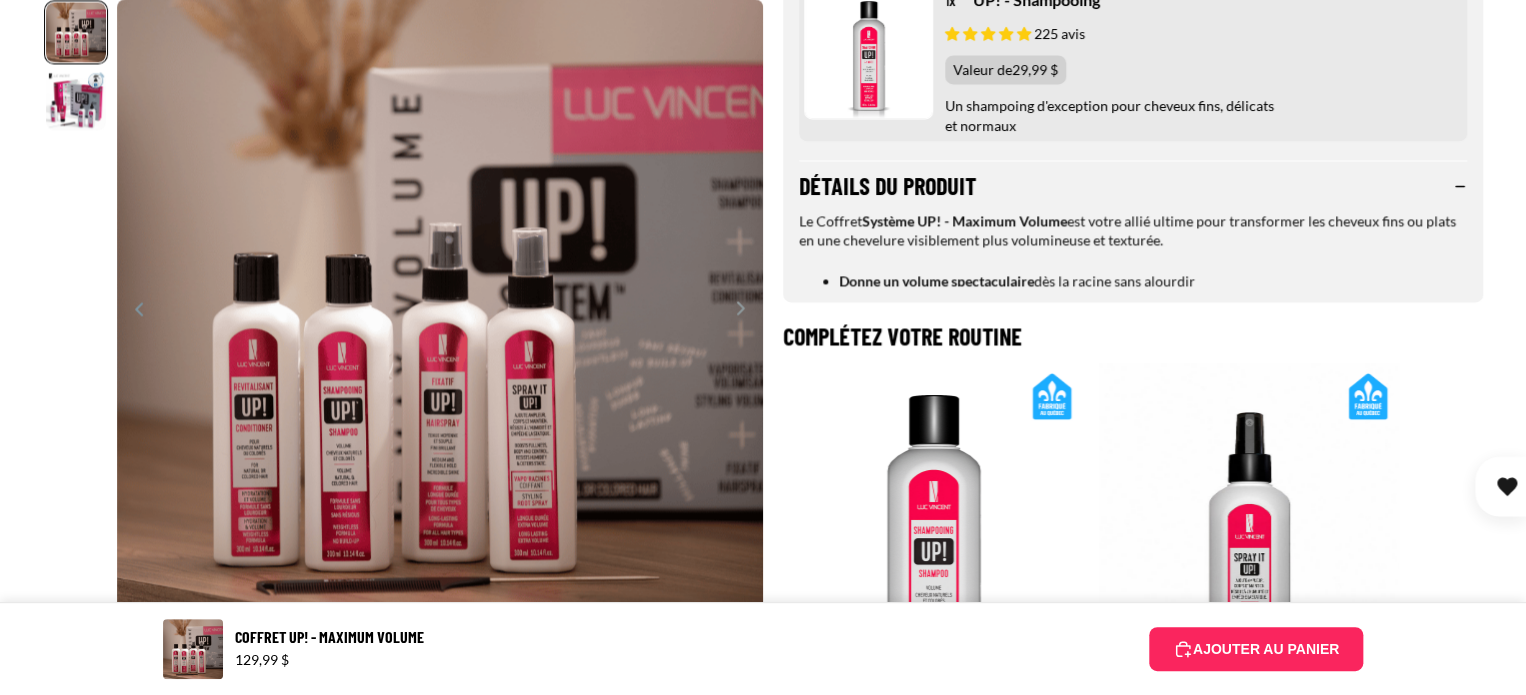 scroll, scrollTop: 1600, scrollLeft: 0, axis: vertical 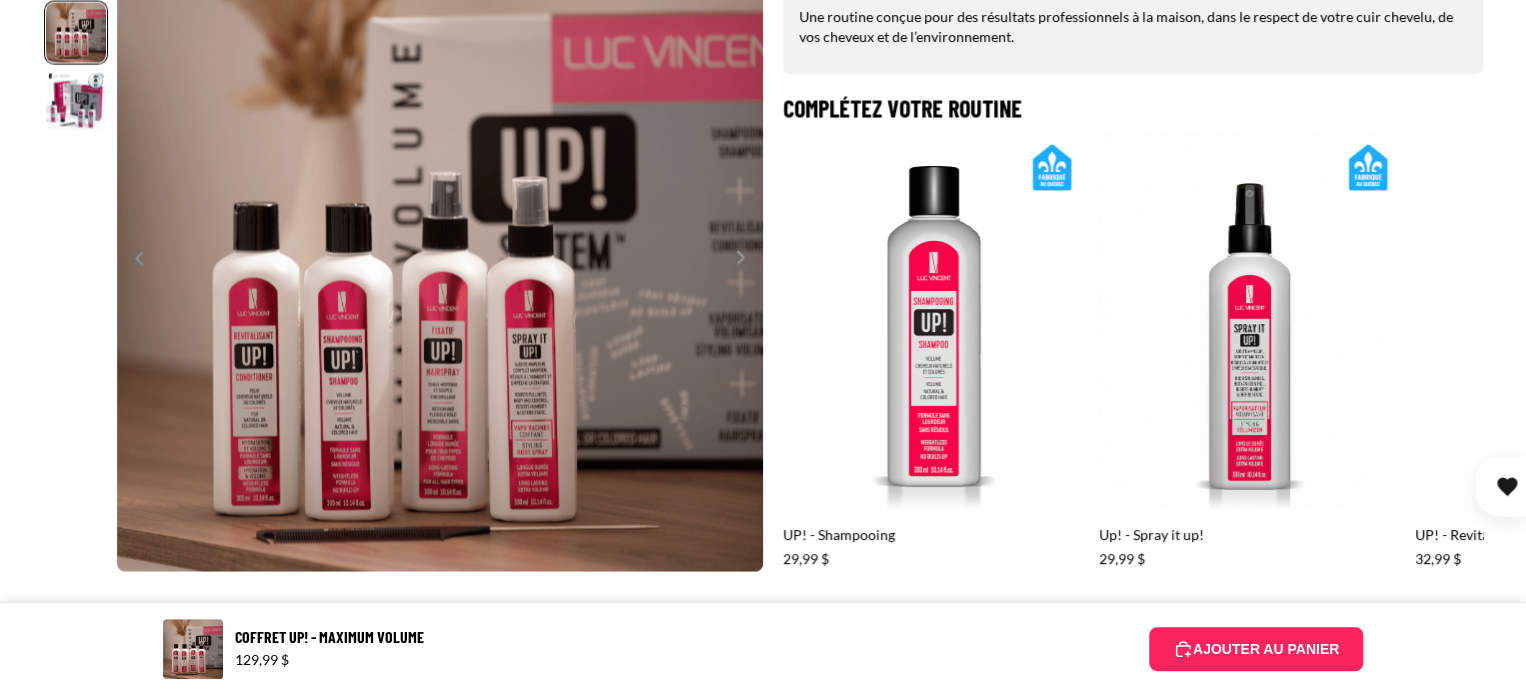 click at bounding box center (1425, 351) 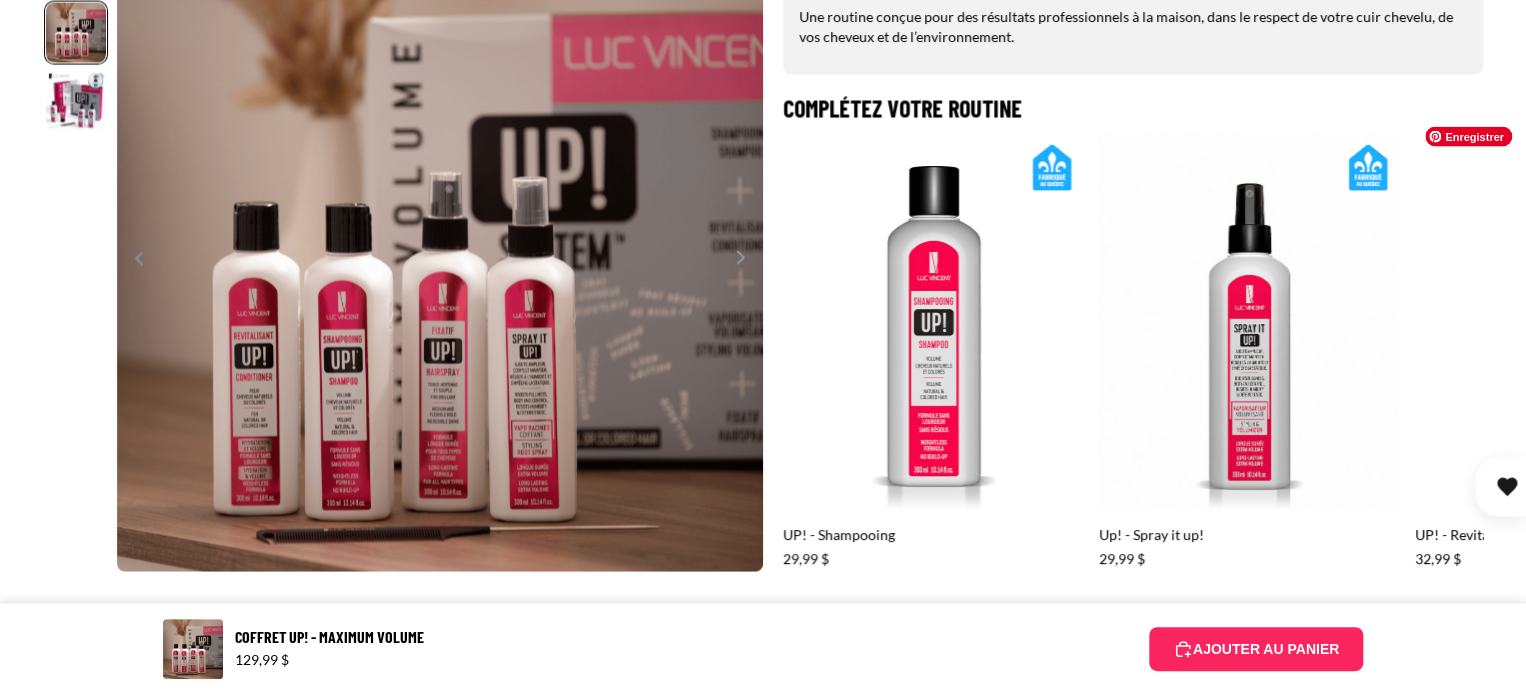scroll, scrollTop: 0, scrollLeft: 316, axis: horizontal 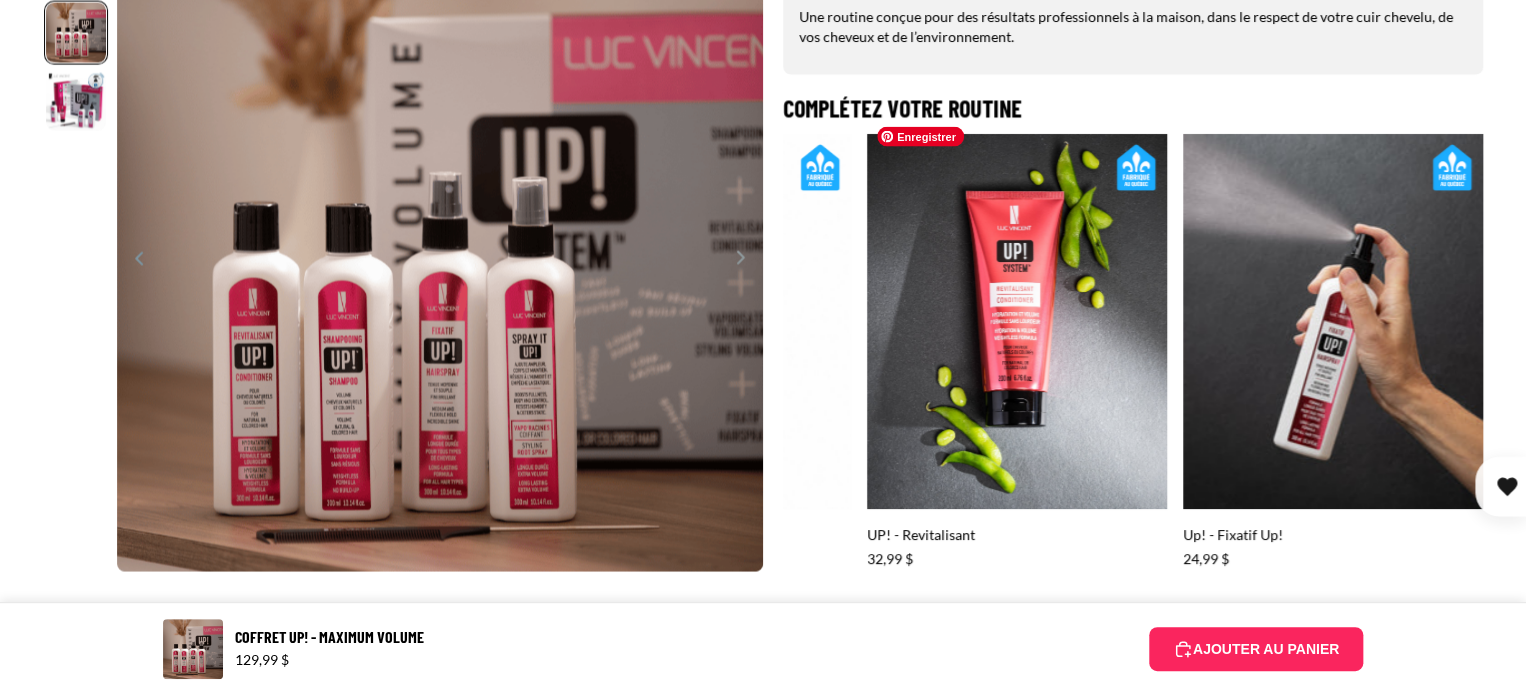 click at bounding box center (1017, 321) 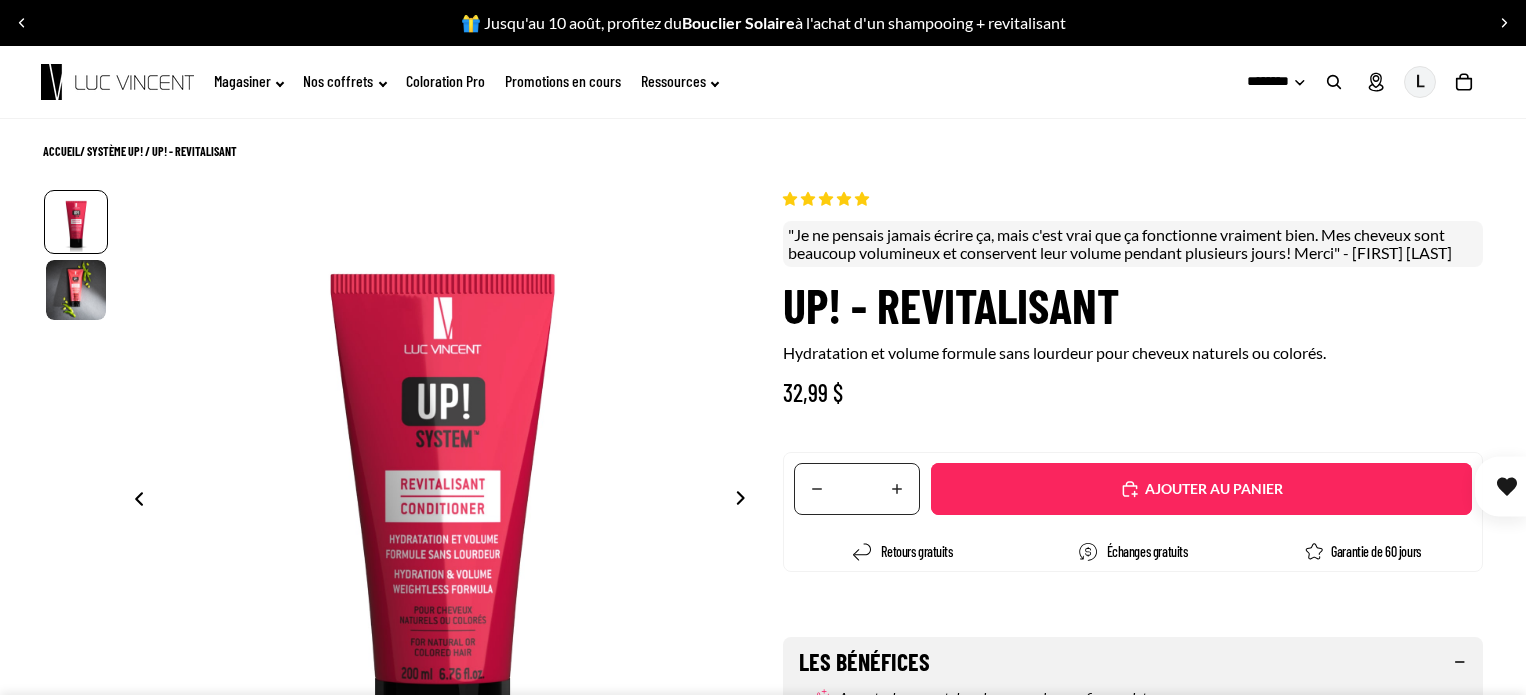 scroll, scrollTop: 0, scrollLeft: 0, axis: both 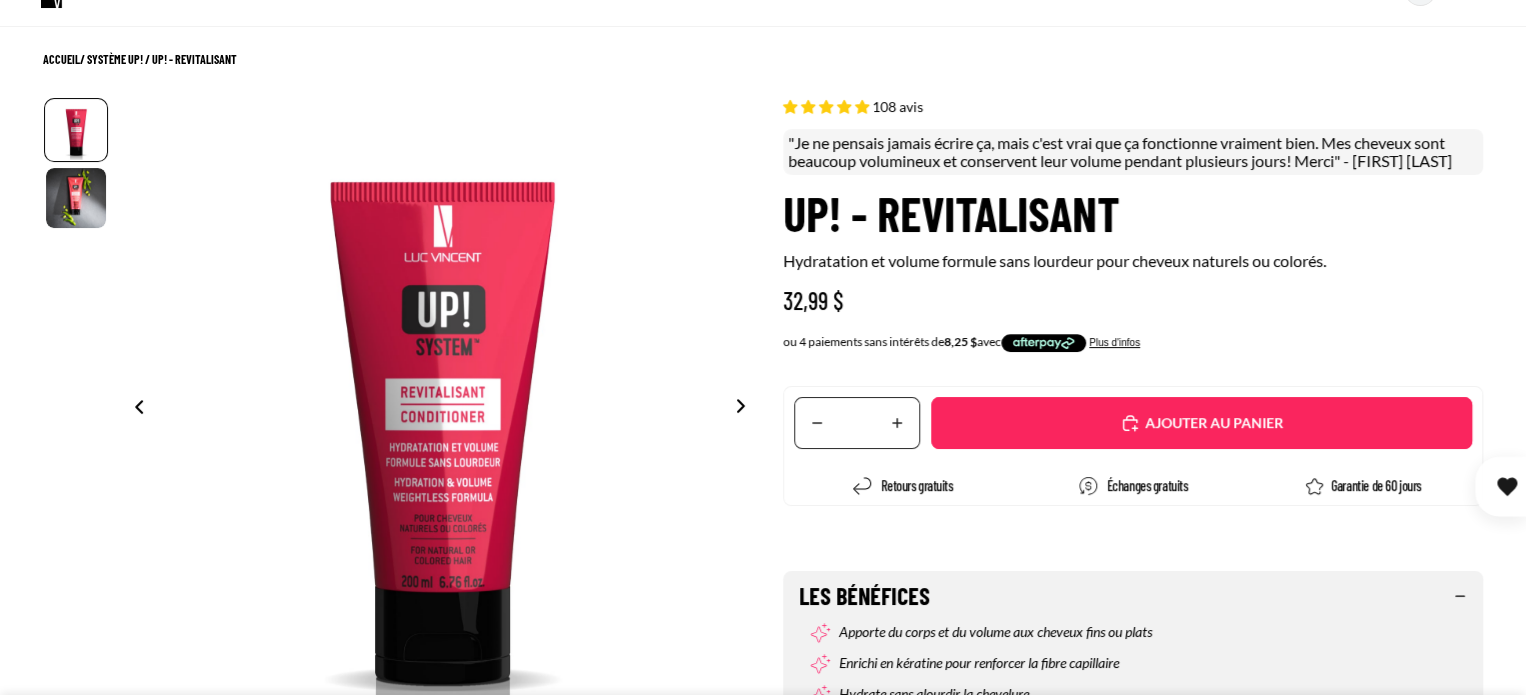 select on "**********" 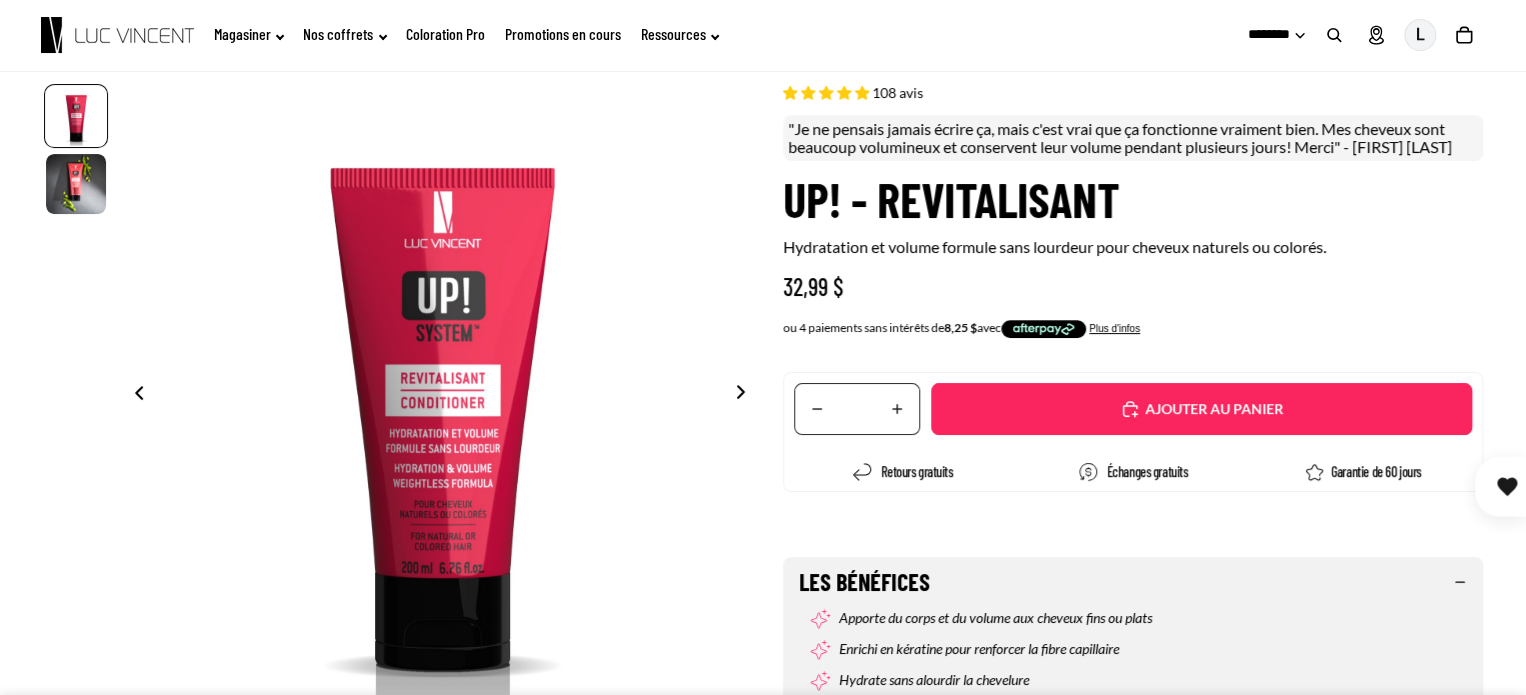 scroll, scrollTop: 66, scrollLeft: 0, axis: vertical 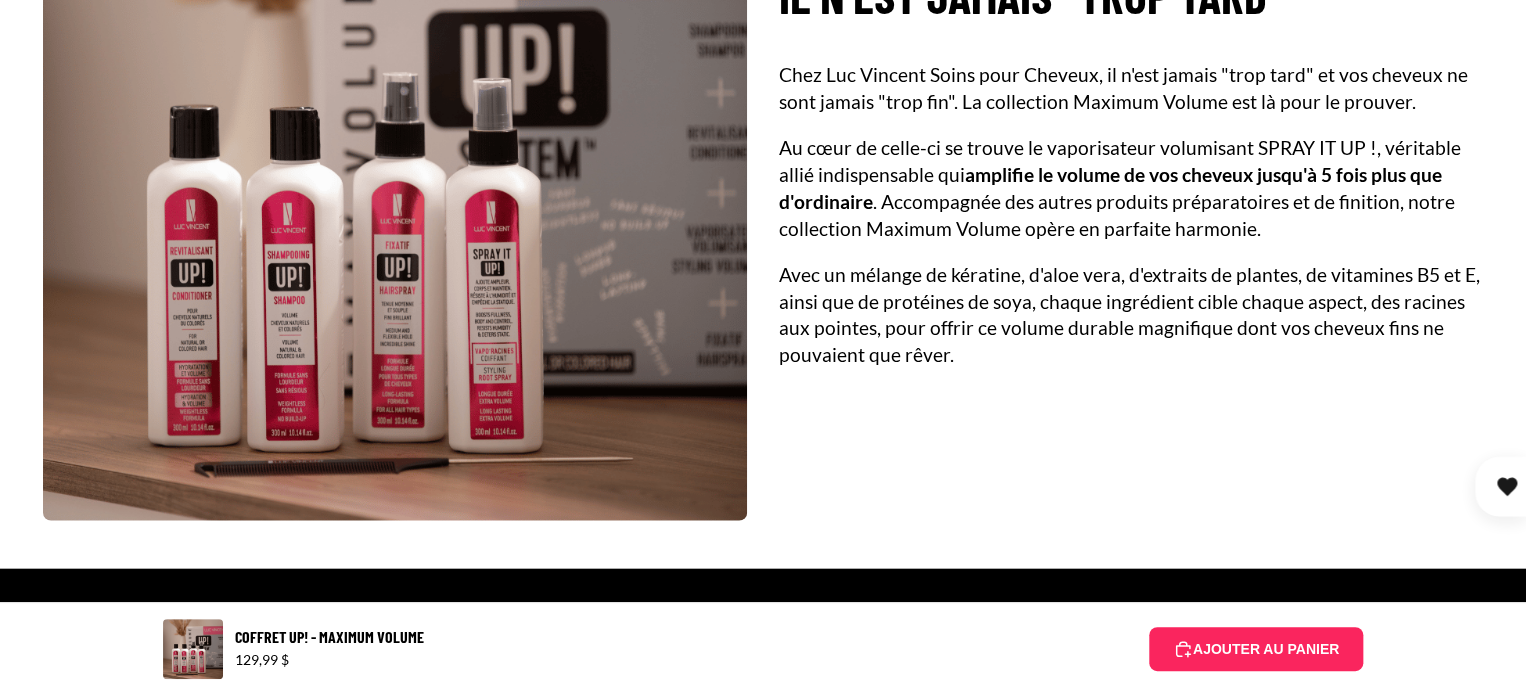 select on "**********" 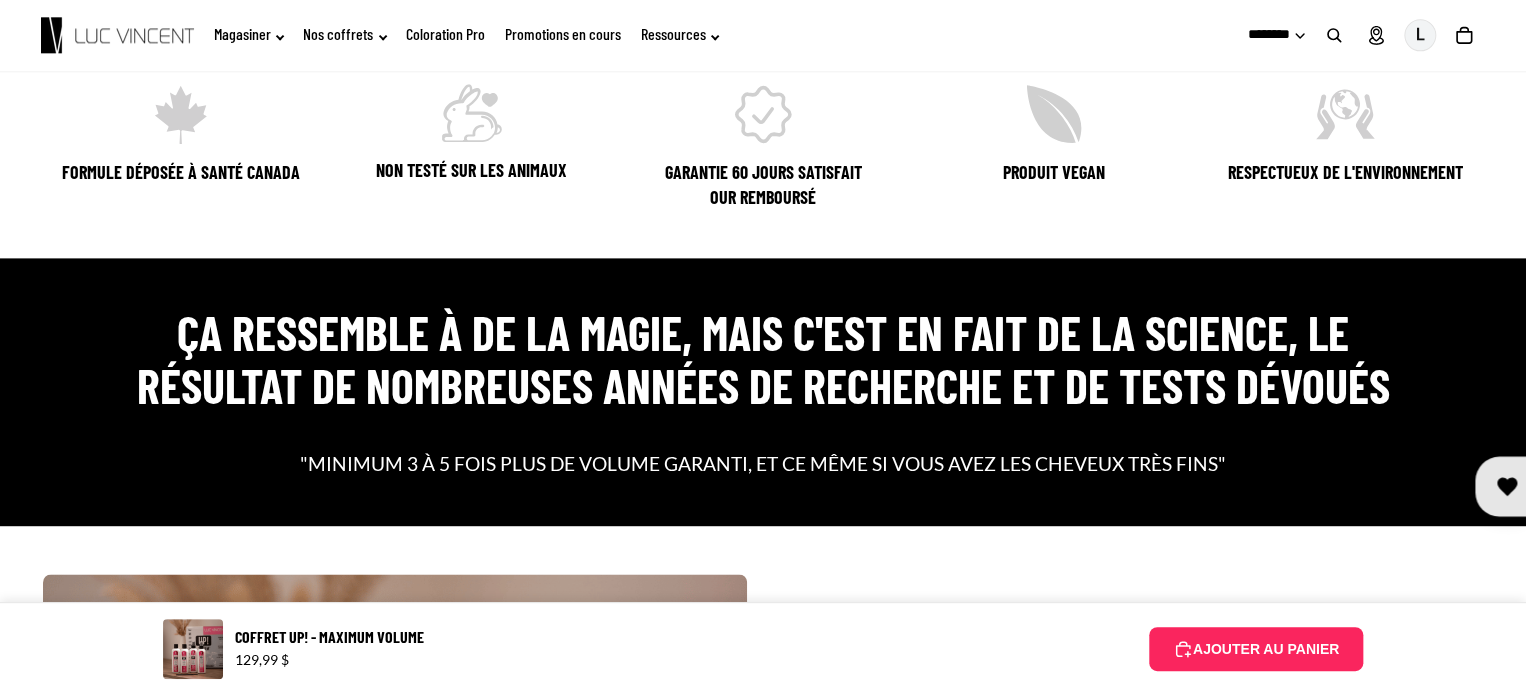 scroll, scrollTop: 1226, scrollLeft: 0, axis: vertical 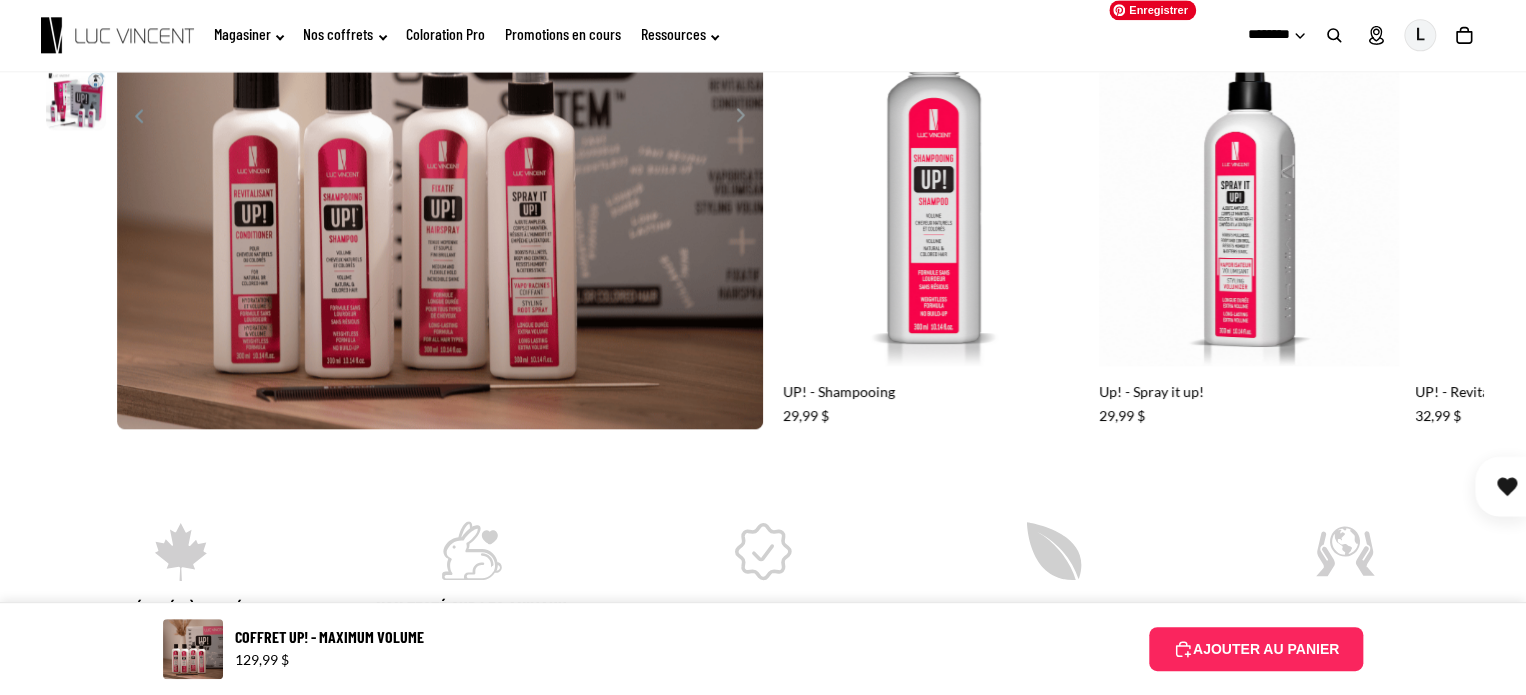 click 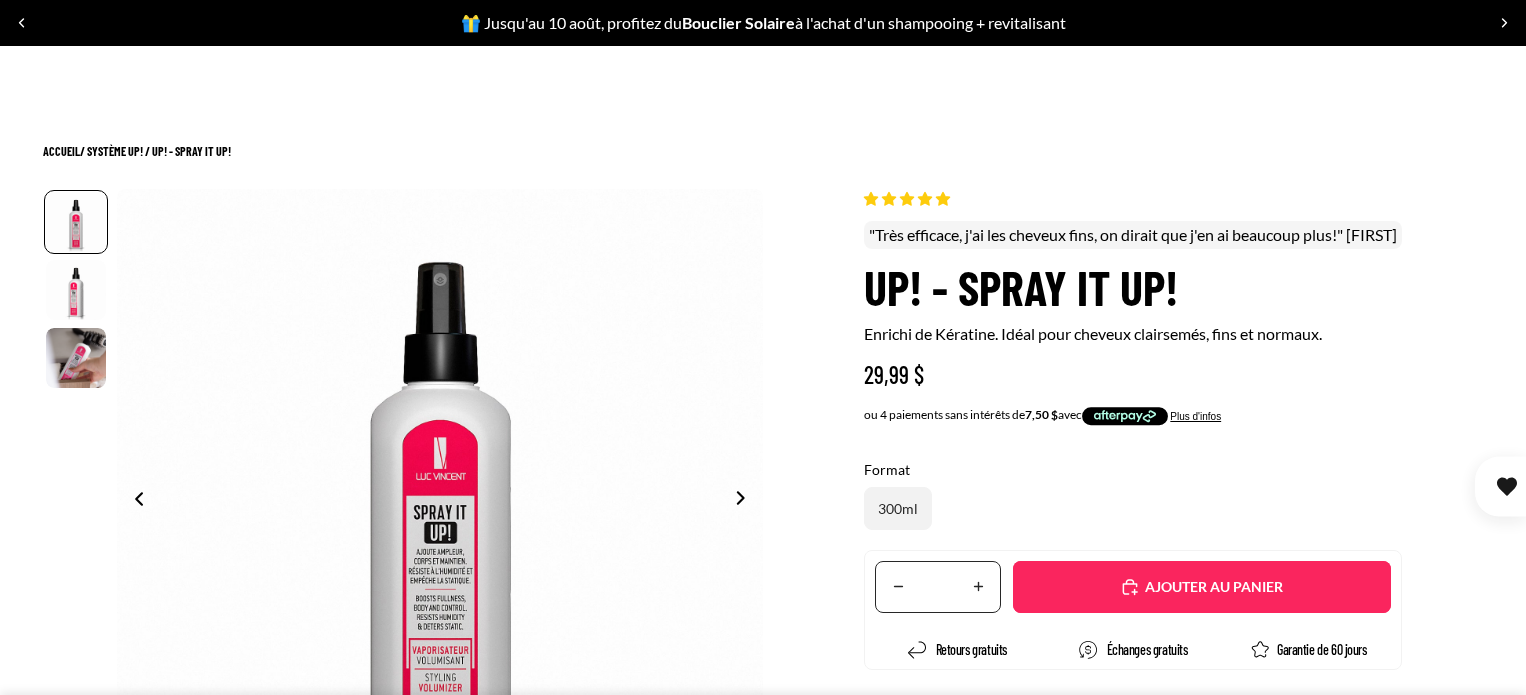 scroll, scrollTop: 353, scrollLeft: 0, axis: vertical 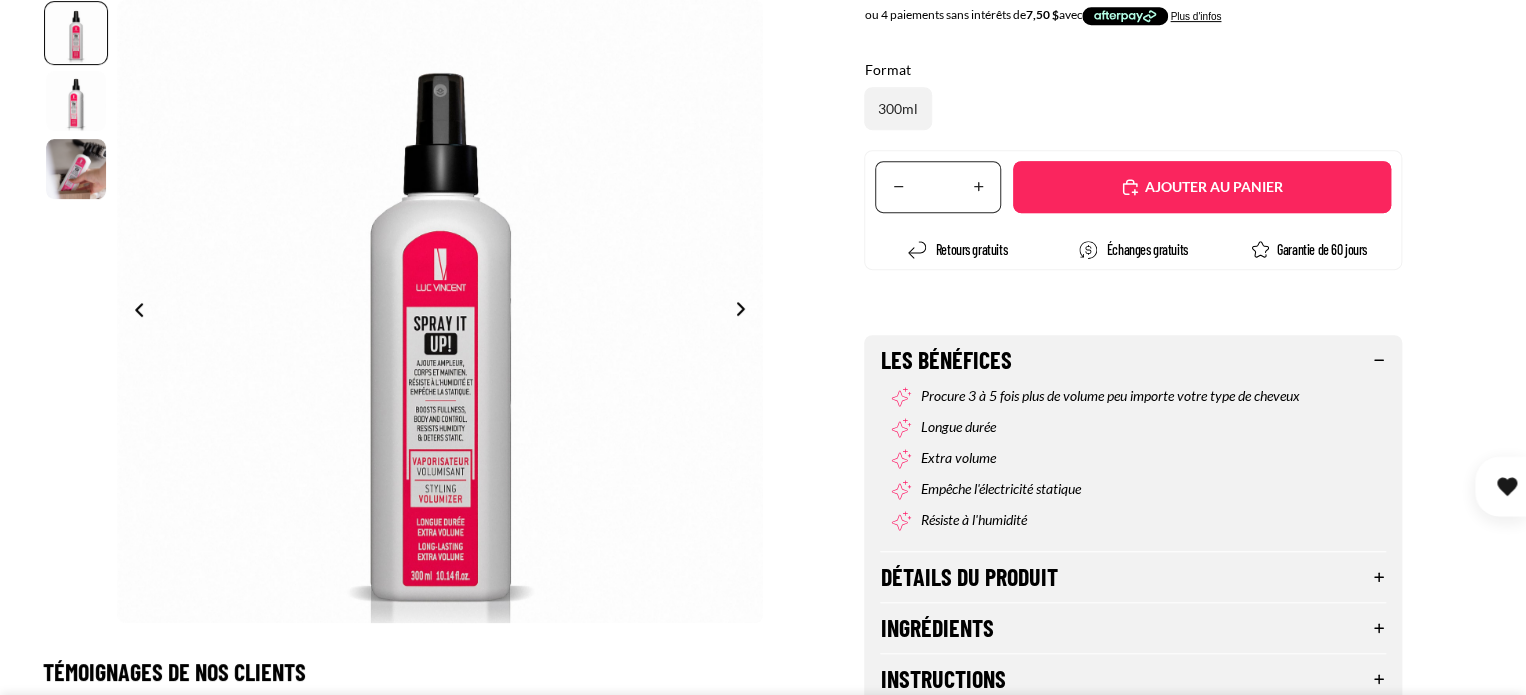select on "**********" 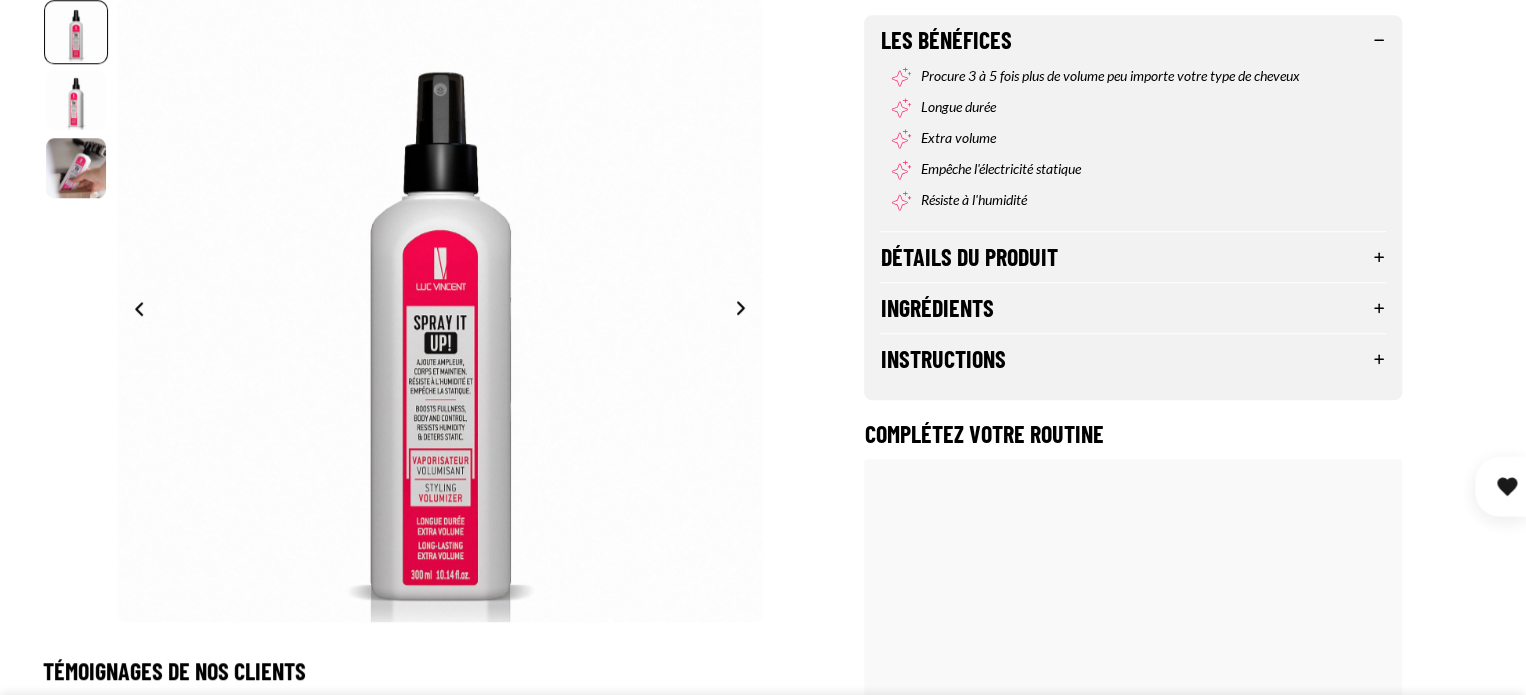 click on "Détails du produit" at bounding box center [1132, 257] 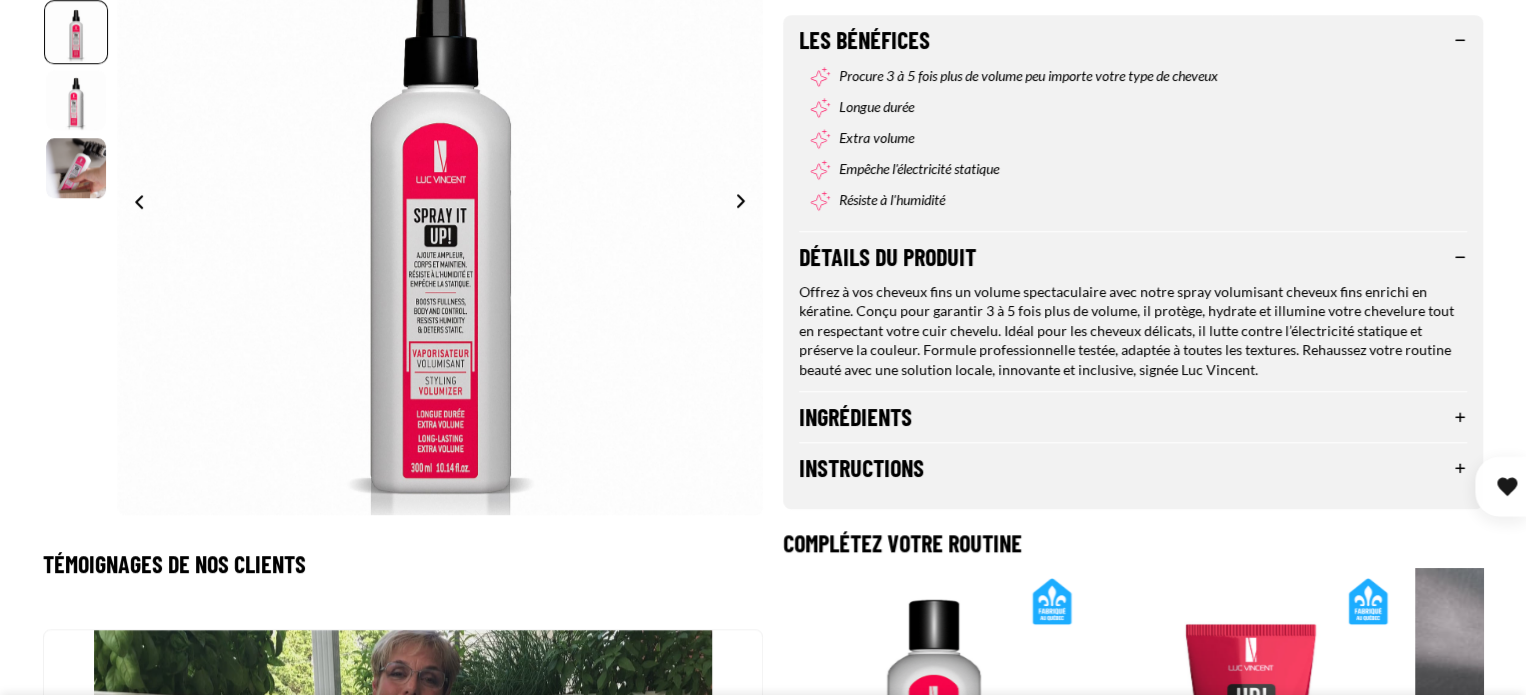 click on "Ingrédients" at bounding box center (1133, 417) 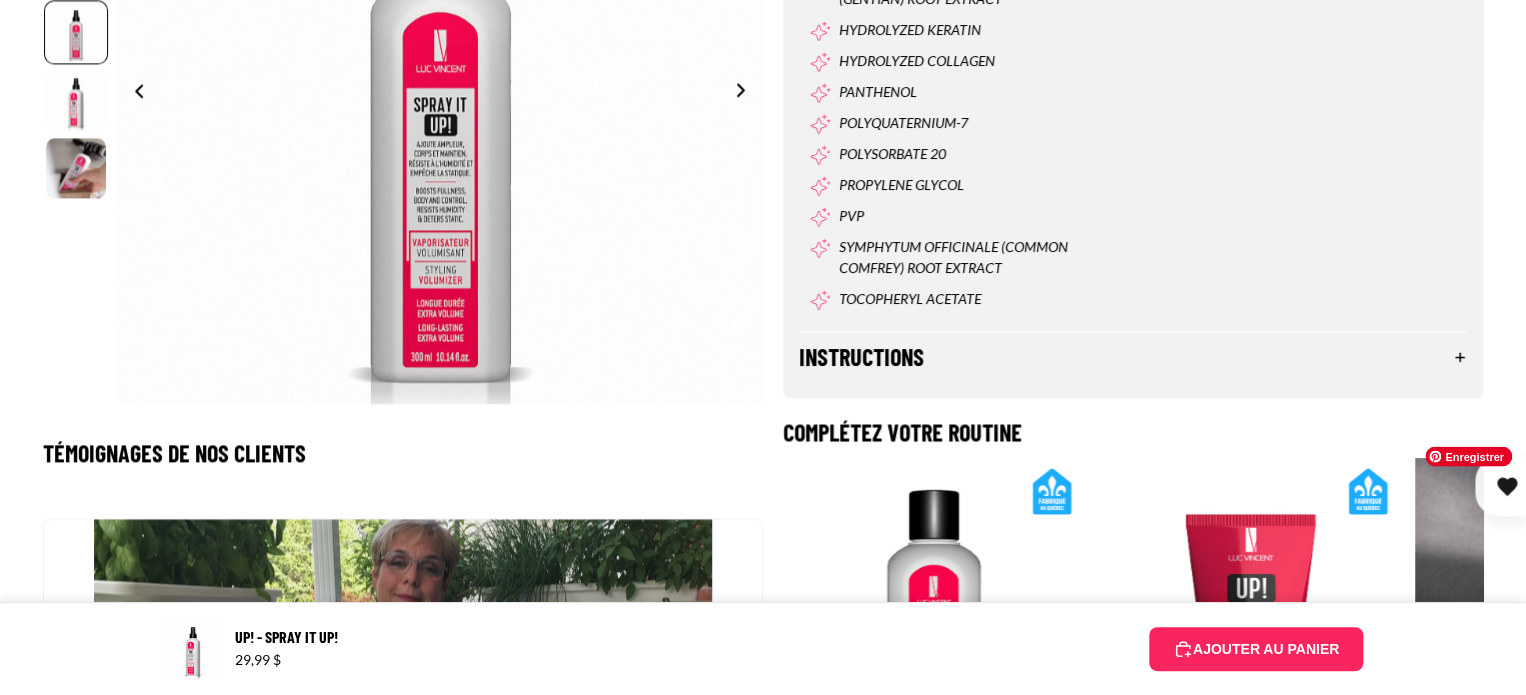 scroll, scrollTop: 1696, scrollLeft: 0, axis: vertical 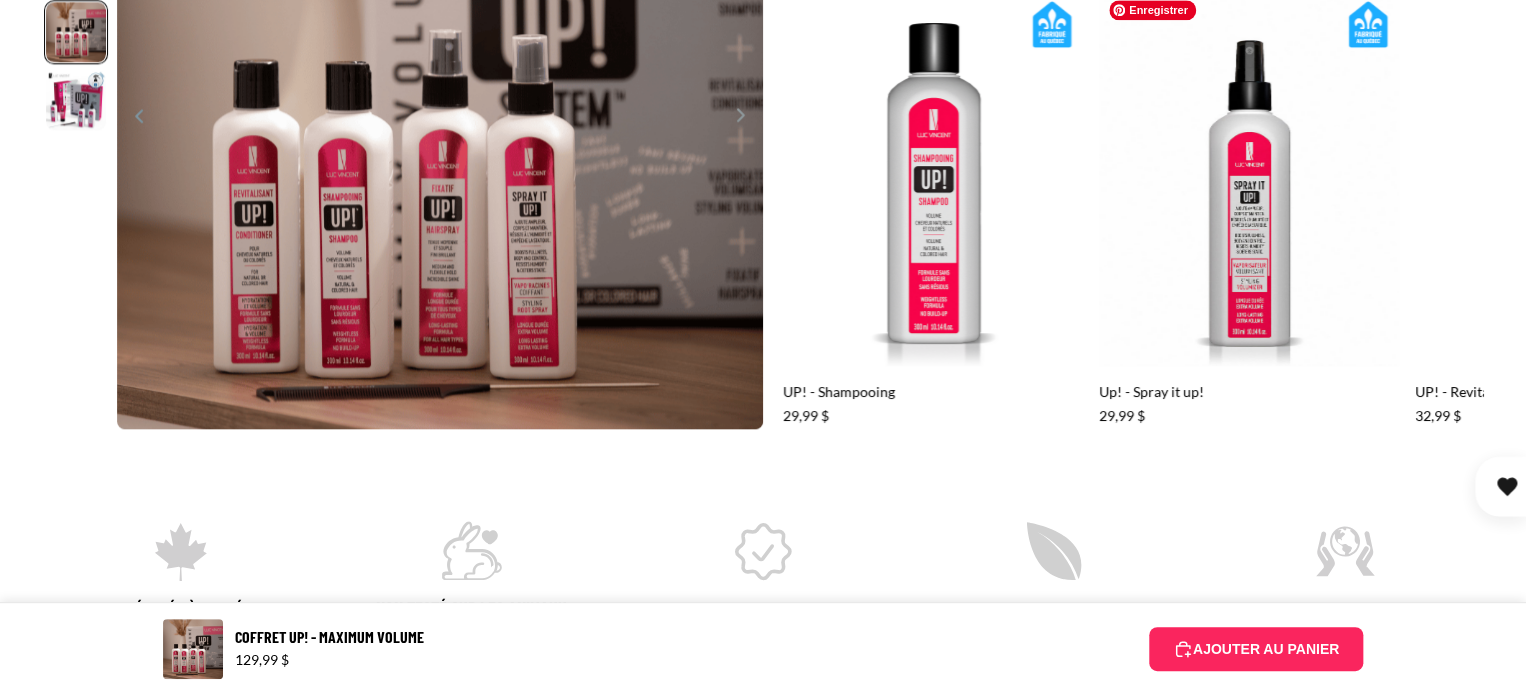 select on "**********" 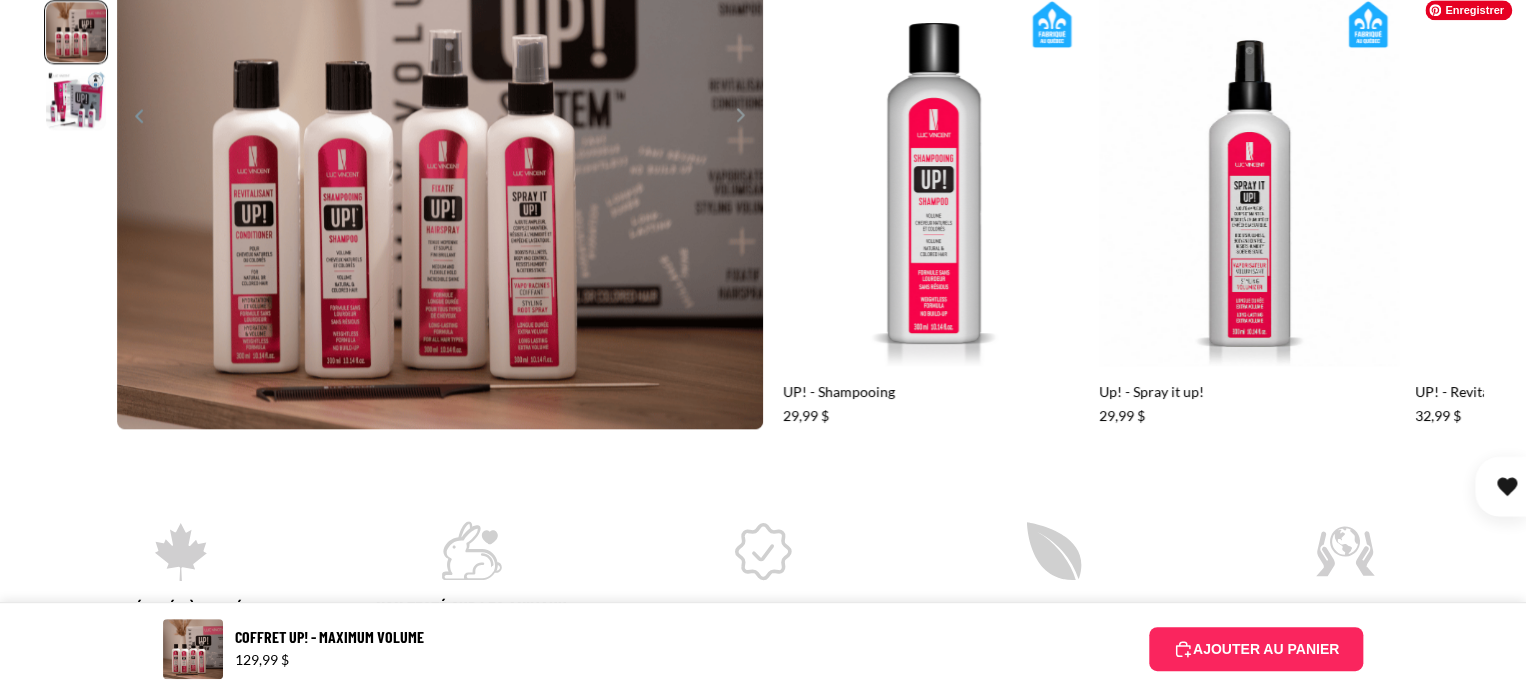 scroll, scrollTop: 0, scrollLeft: 0, axis: both 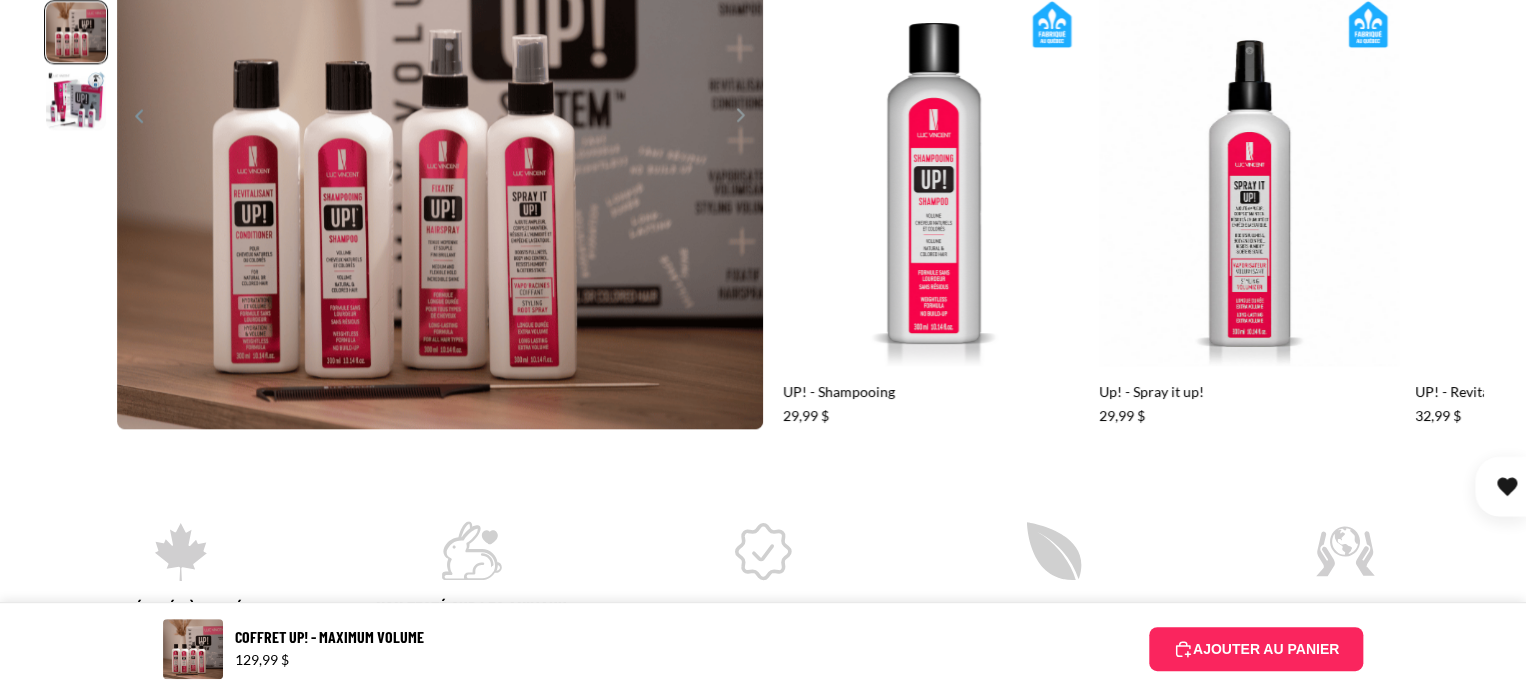 click at bounding box center [1425, 208] 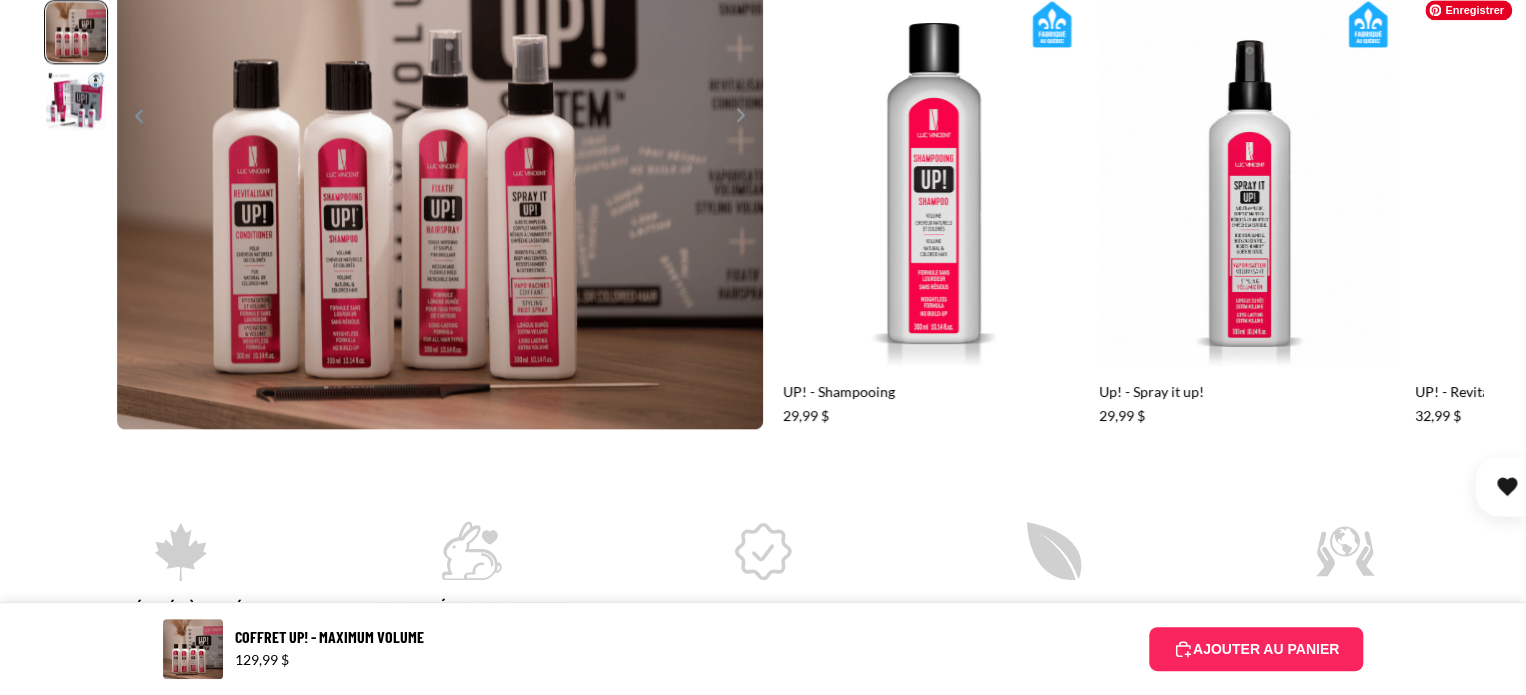 scroll, scrollTop: 0, scrollLeft: 316, axis: horizontal 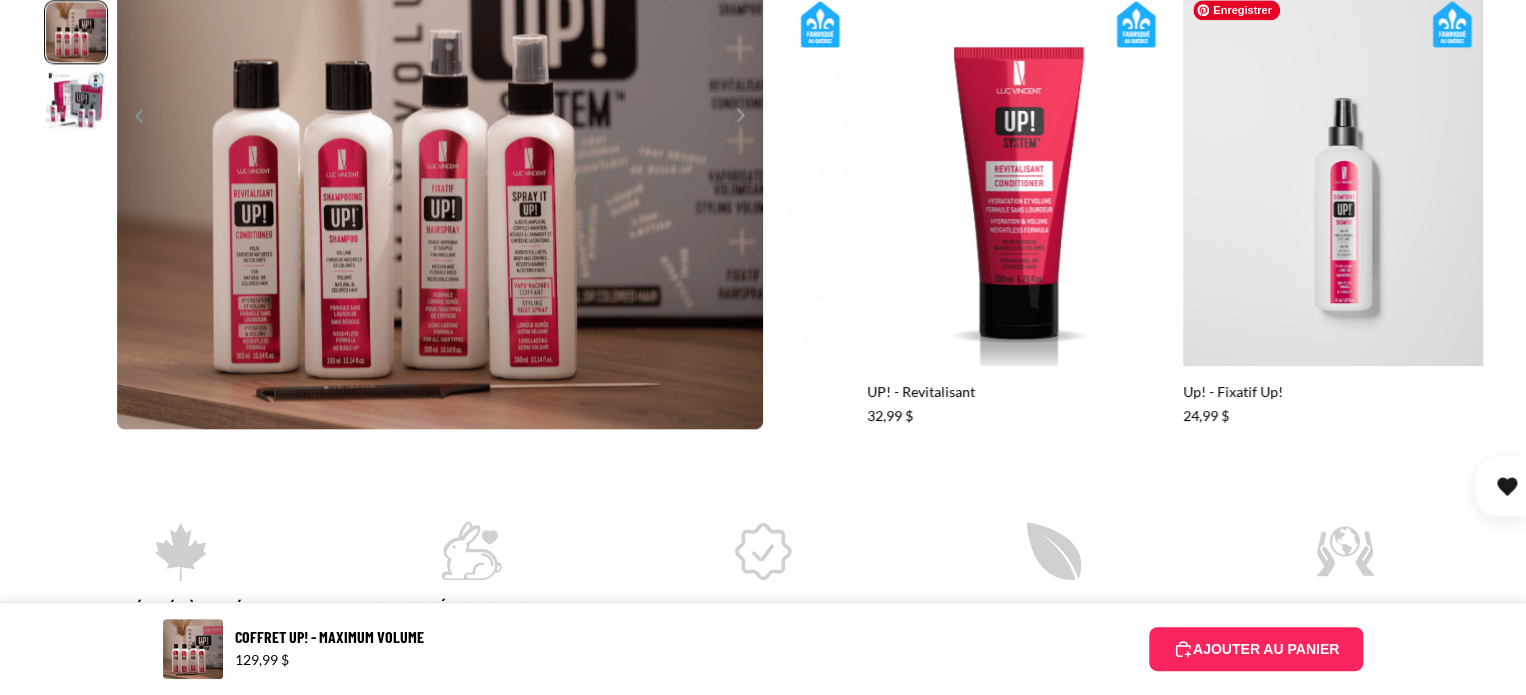 click 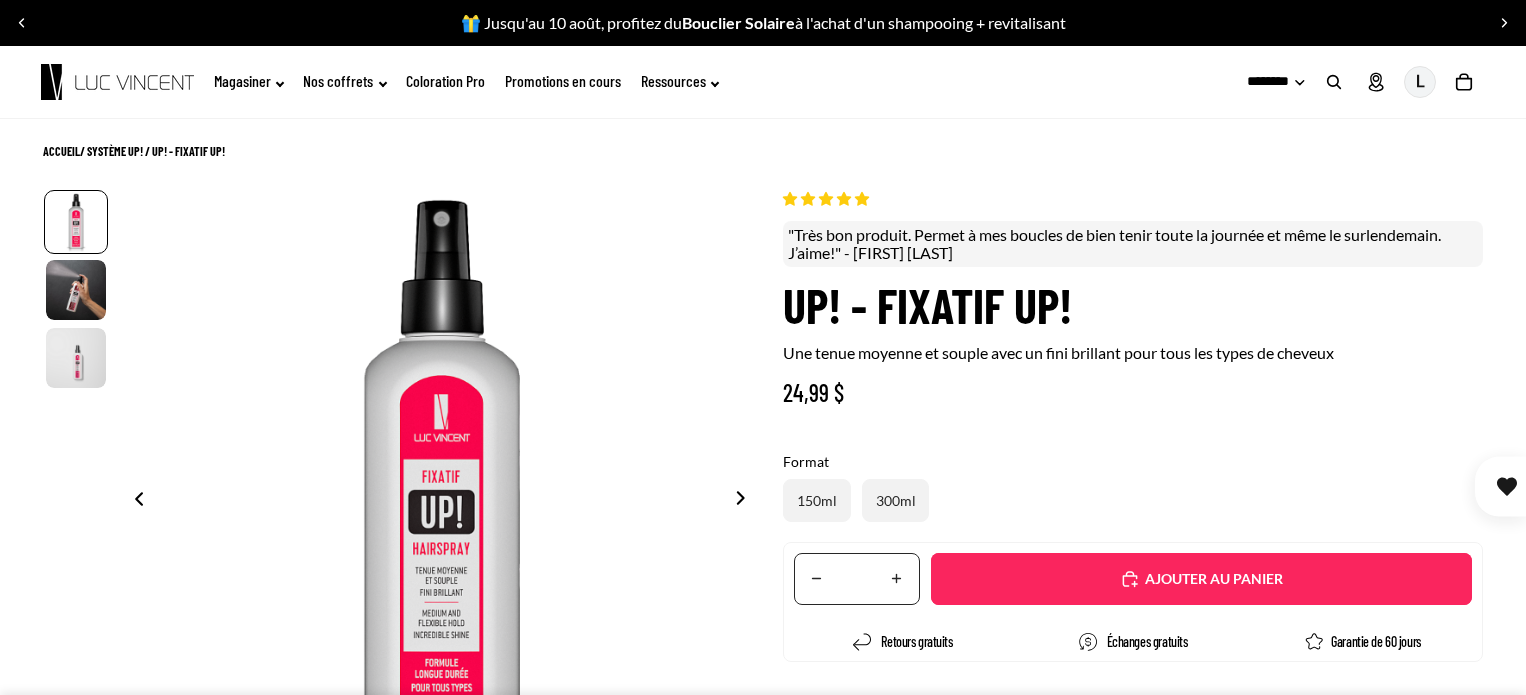 scroll, scrollTop: 0, scrollLeft: 0, axis: both 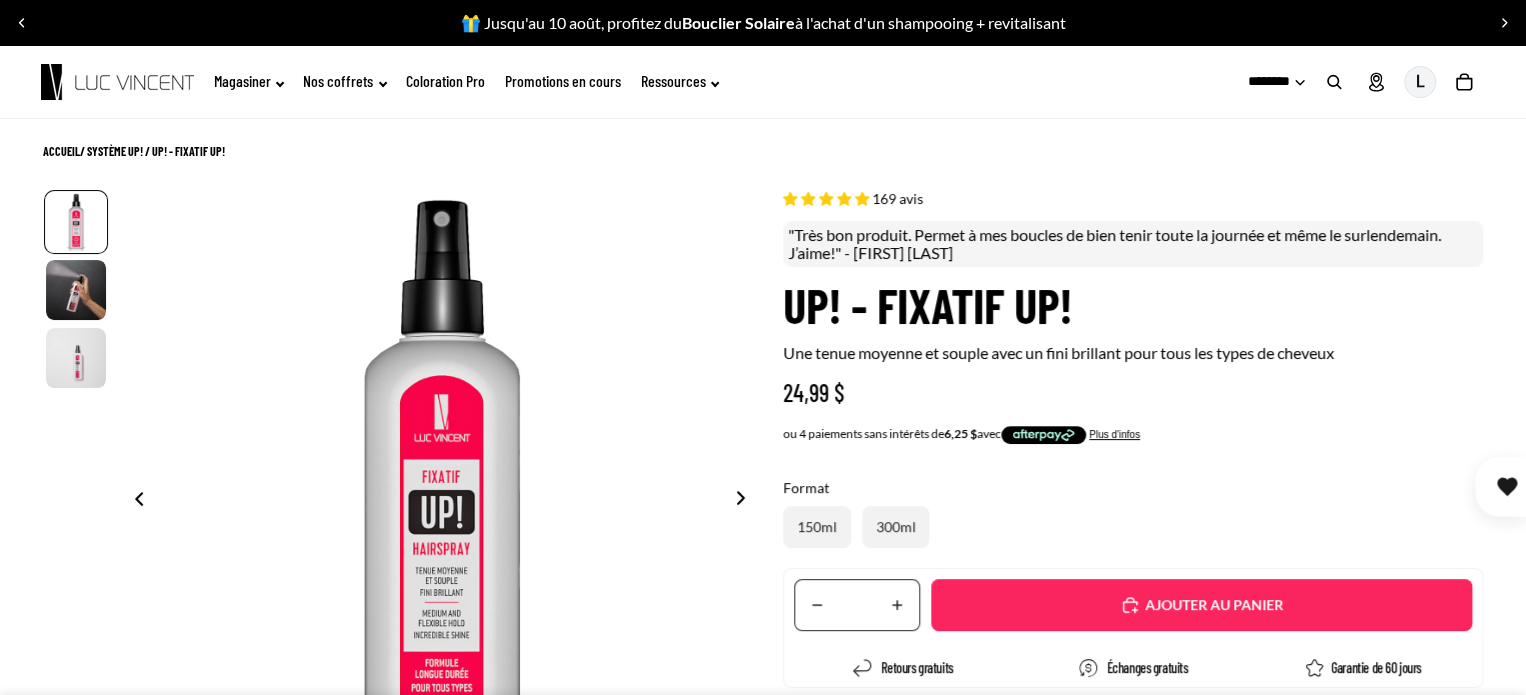 select on "**********" 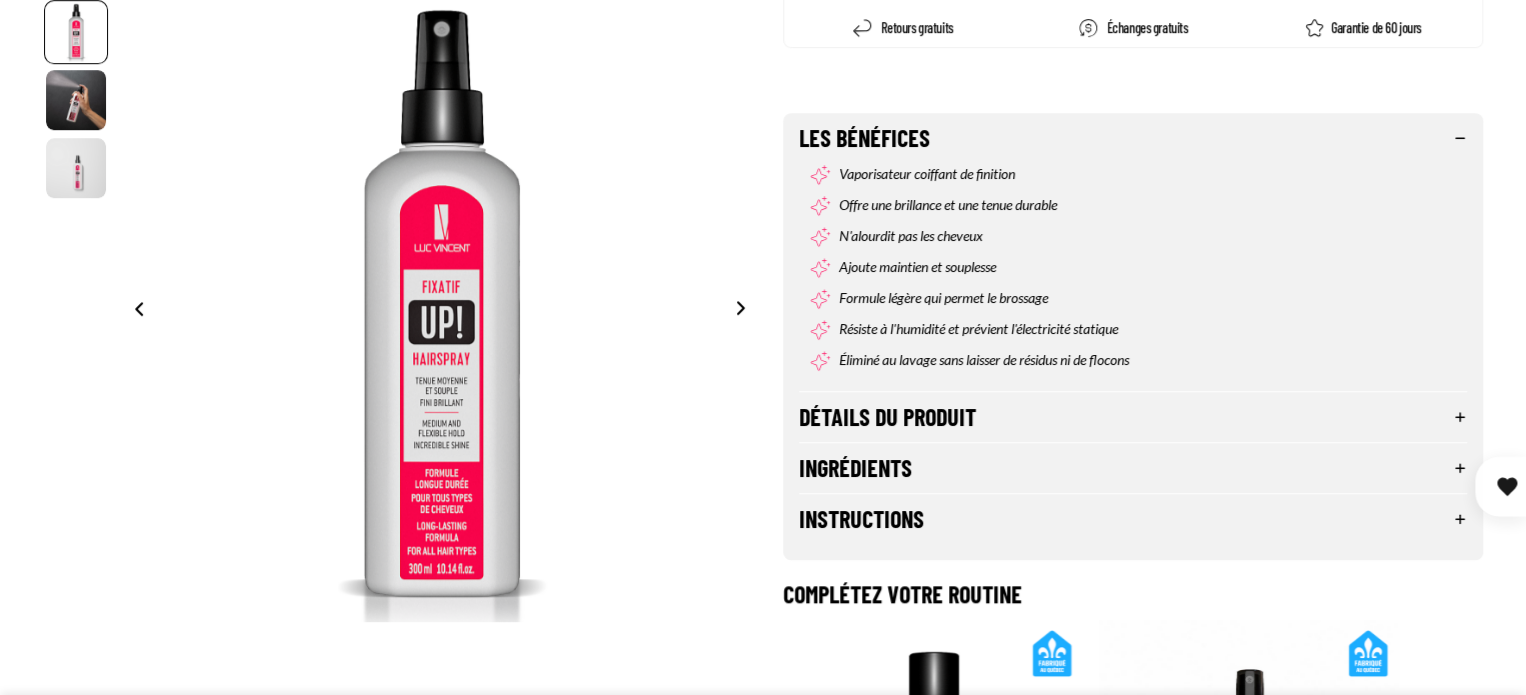 scroll, scrollTop: 680, scrollLeft: 0, axis: vertical 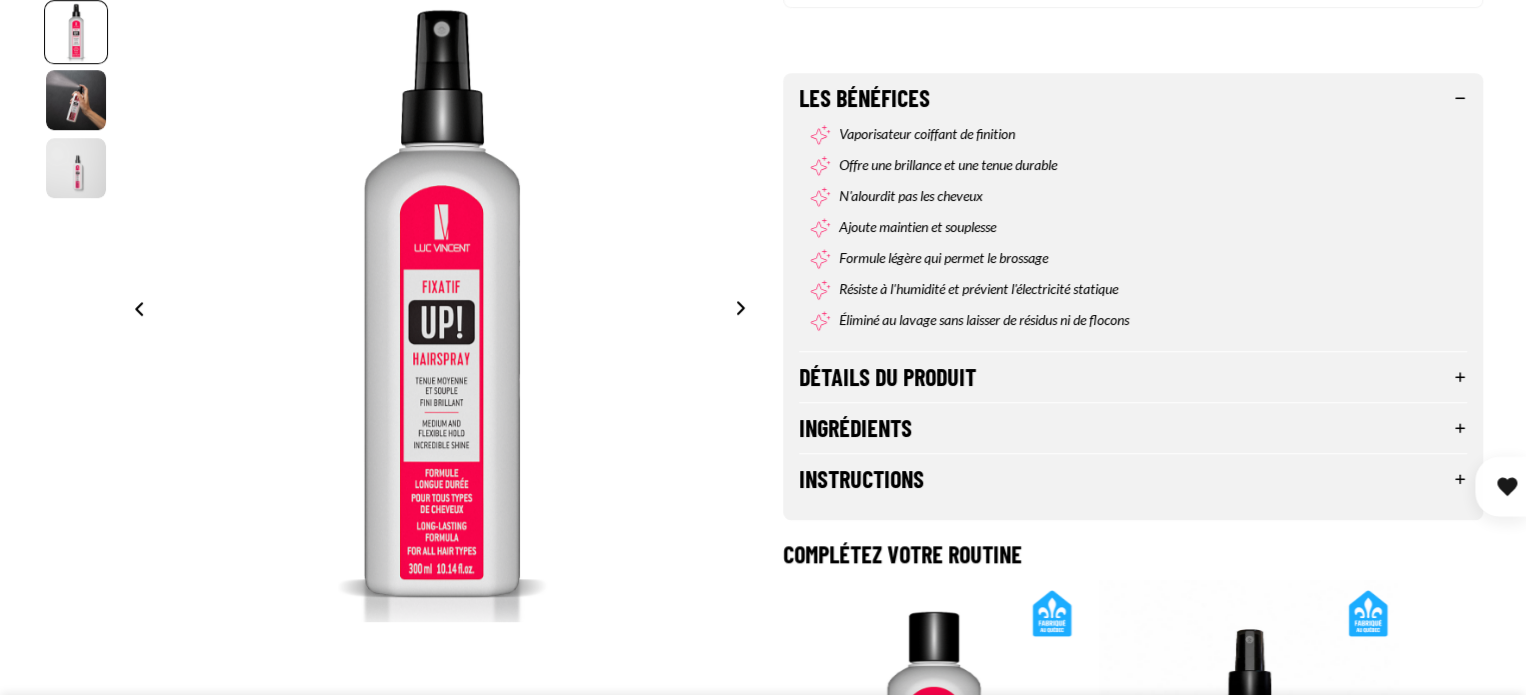 click on "Ingrédients" at bounding box center (1133, 428) 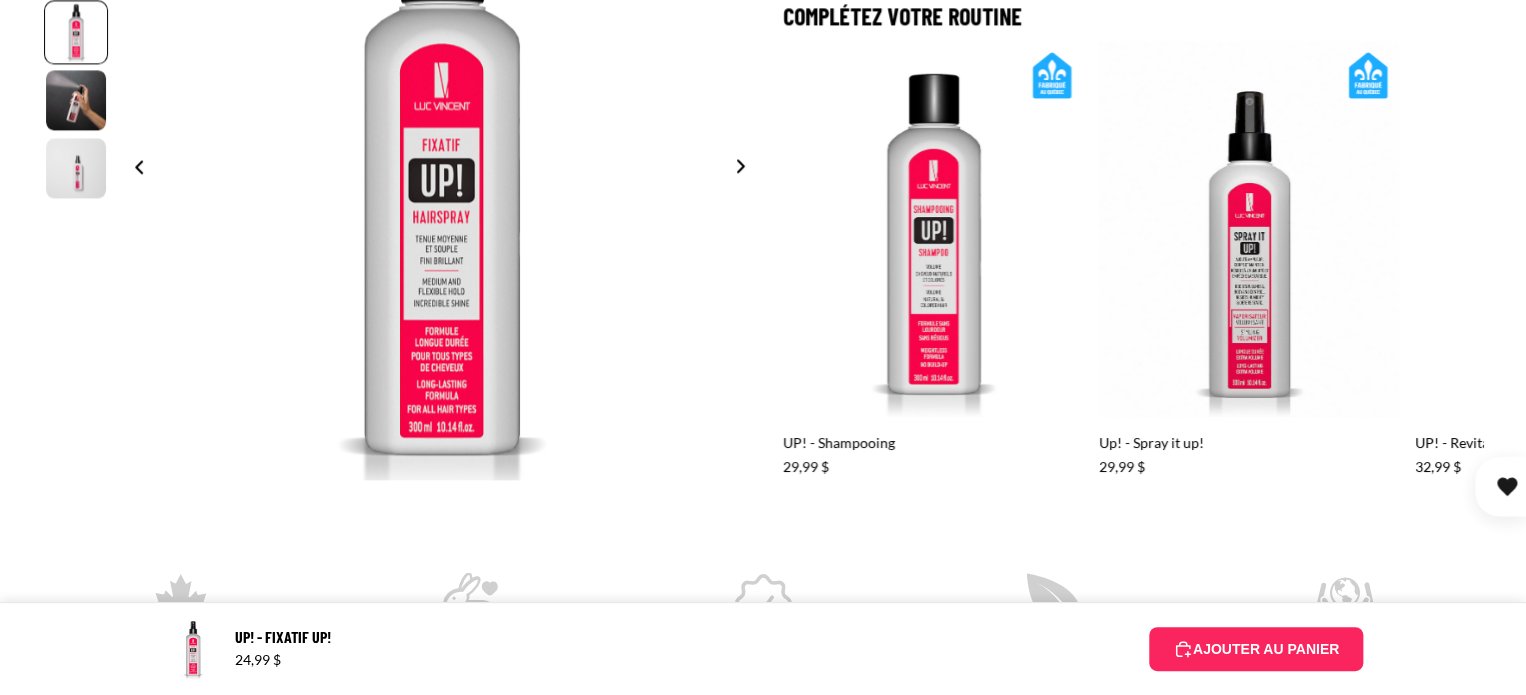 scroll, scrollTop: 1440, scrollLeft: 0, axis: vertical 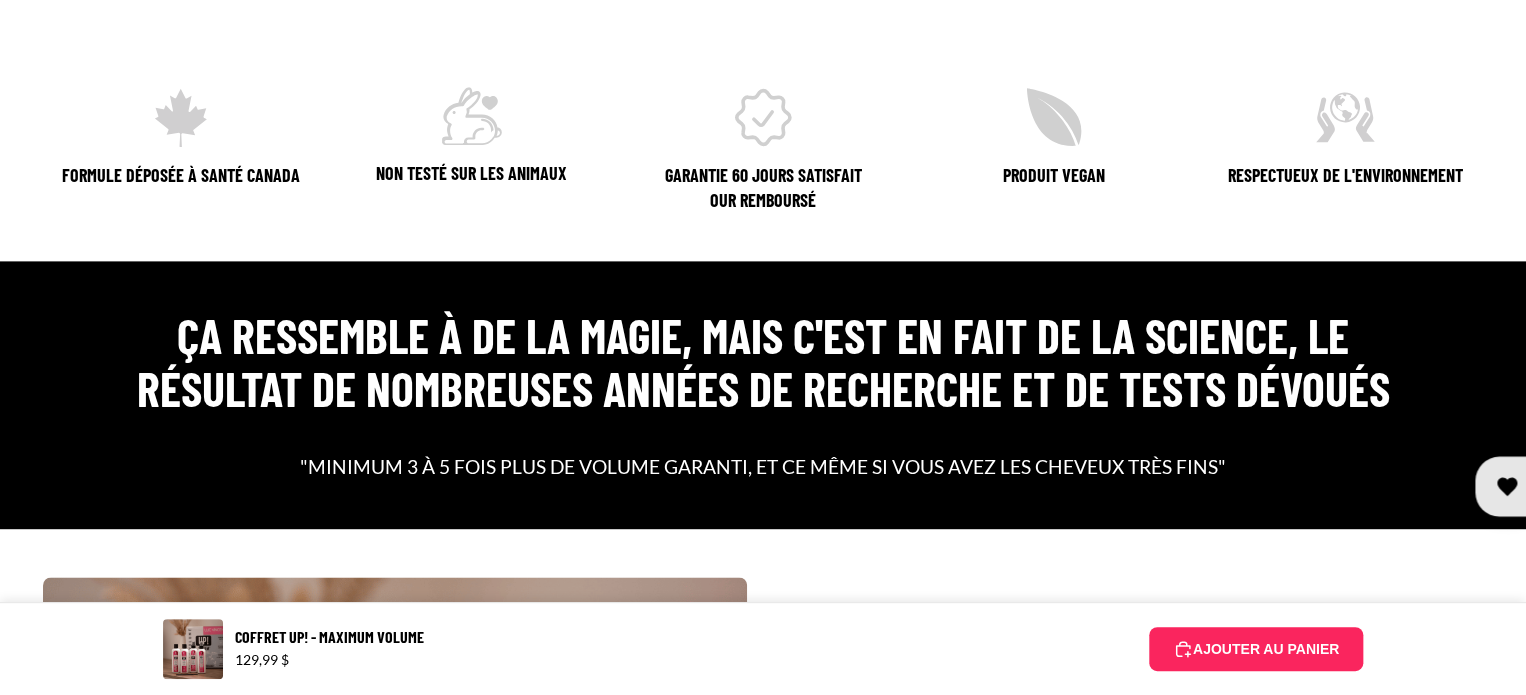 select on "**********" 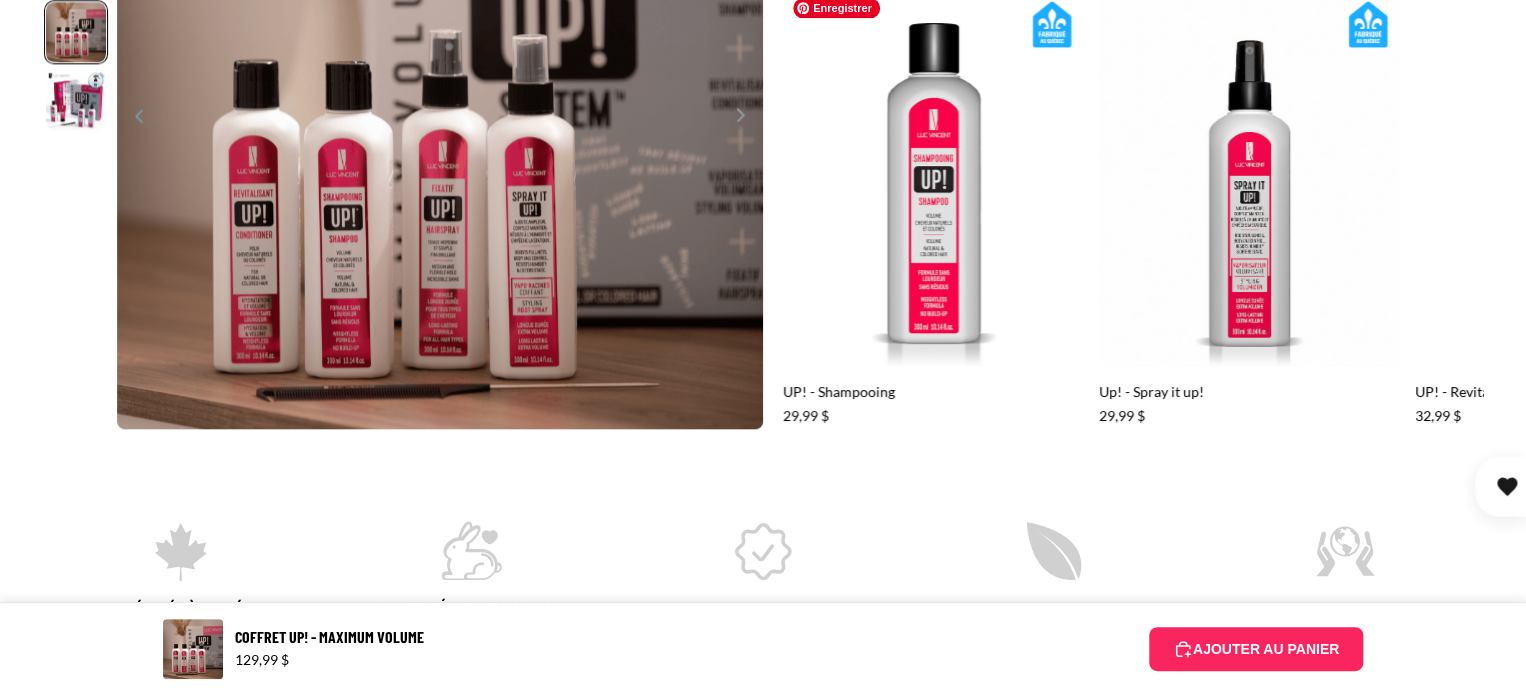 scroll, scrollTop: 0, scrollLeft: 0, axis: both 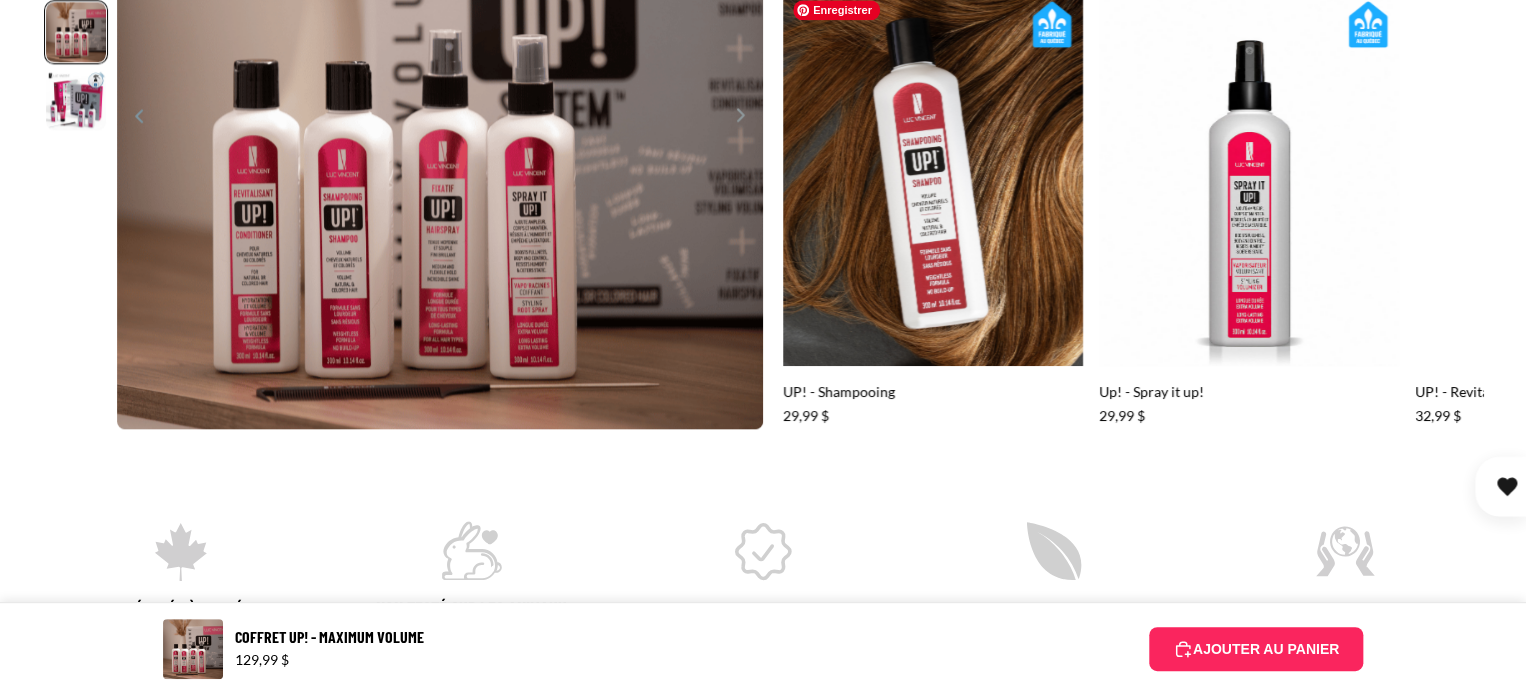 click 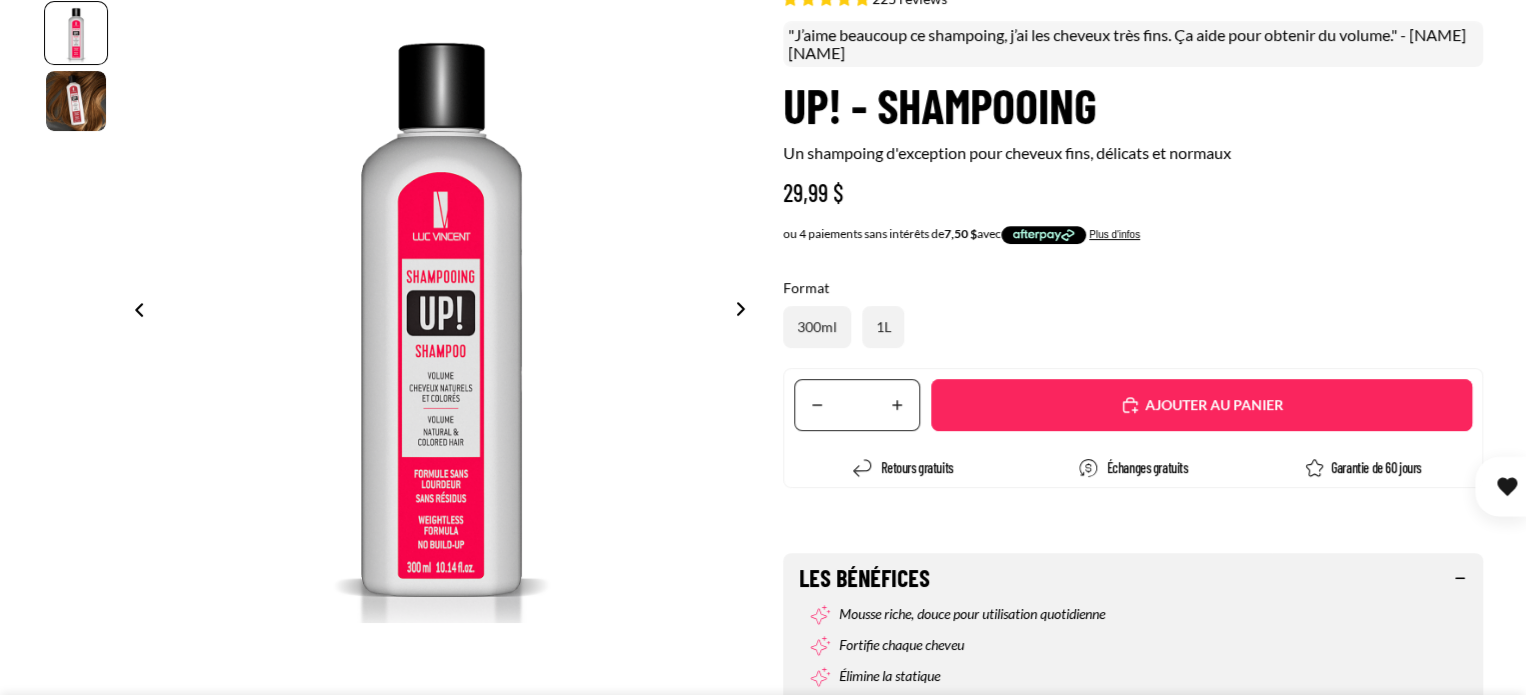 select on "**********" 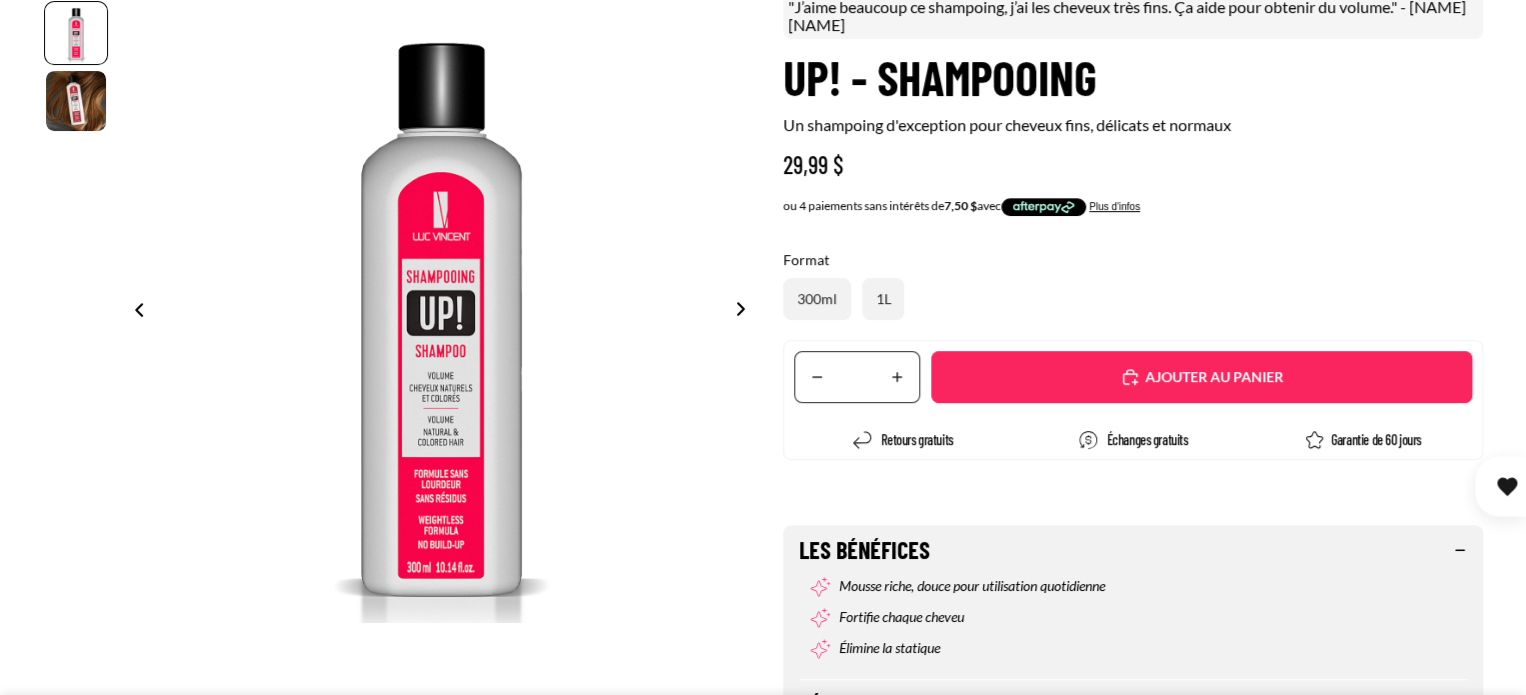 scroll, scrollTop: 240, scrollLeft: 0, axis: vertical 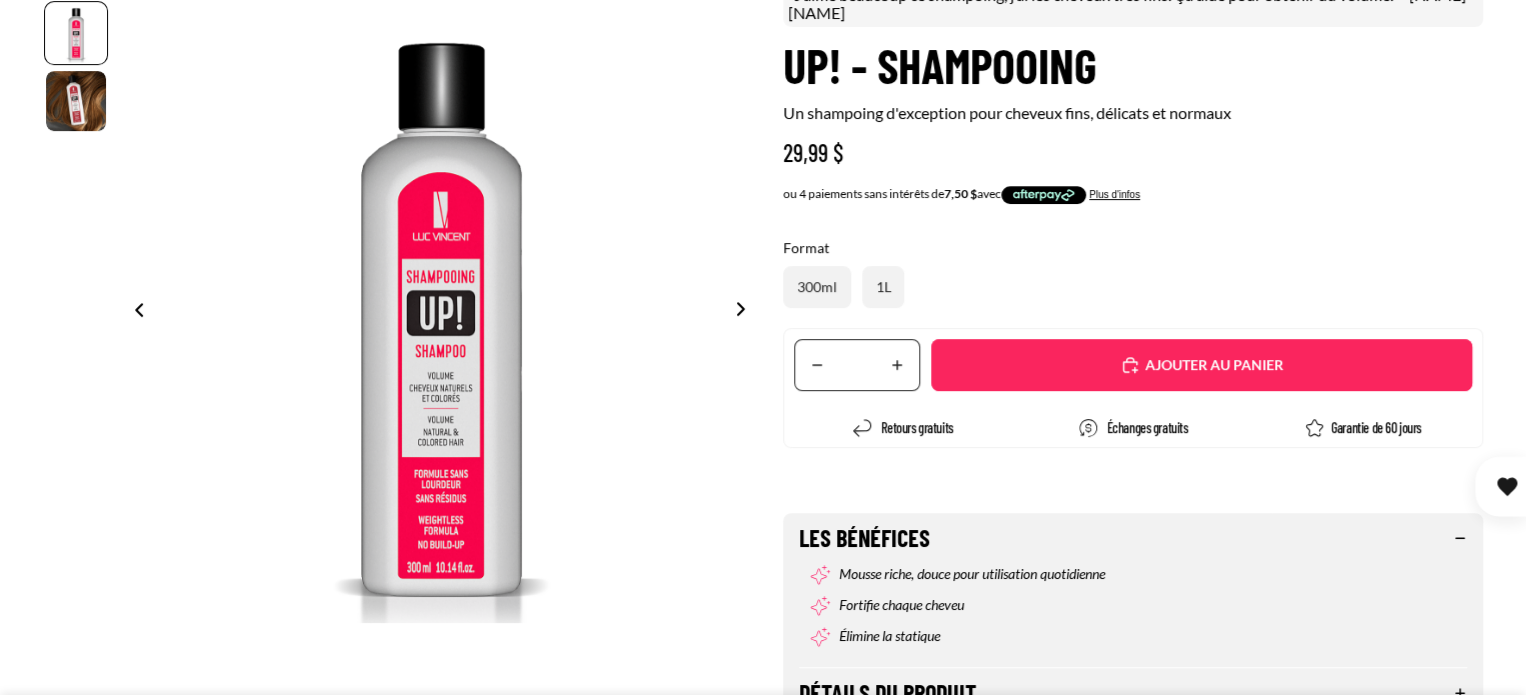 drag, startPoint x: 0, startPoint y: 0, endPoint x: 1277, endPoint y: 227, distance: 1297.0189 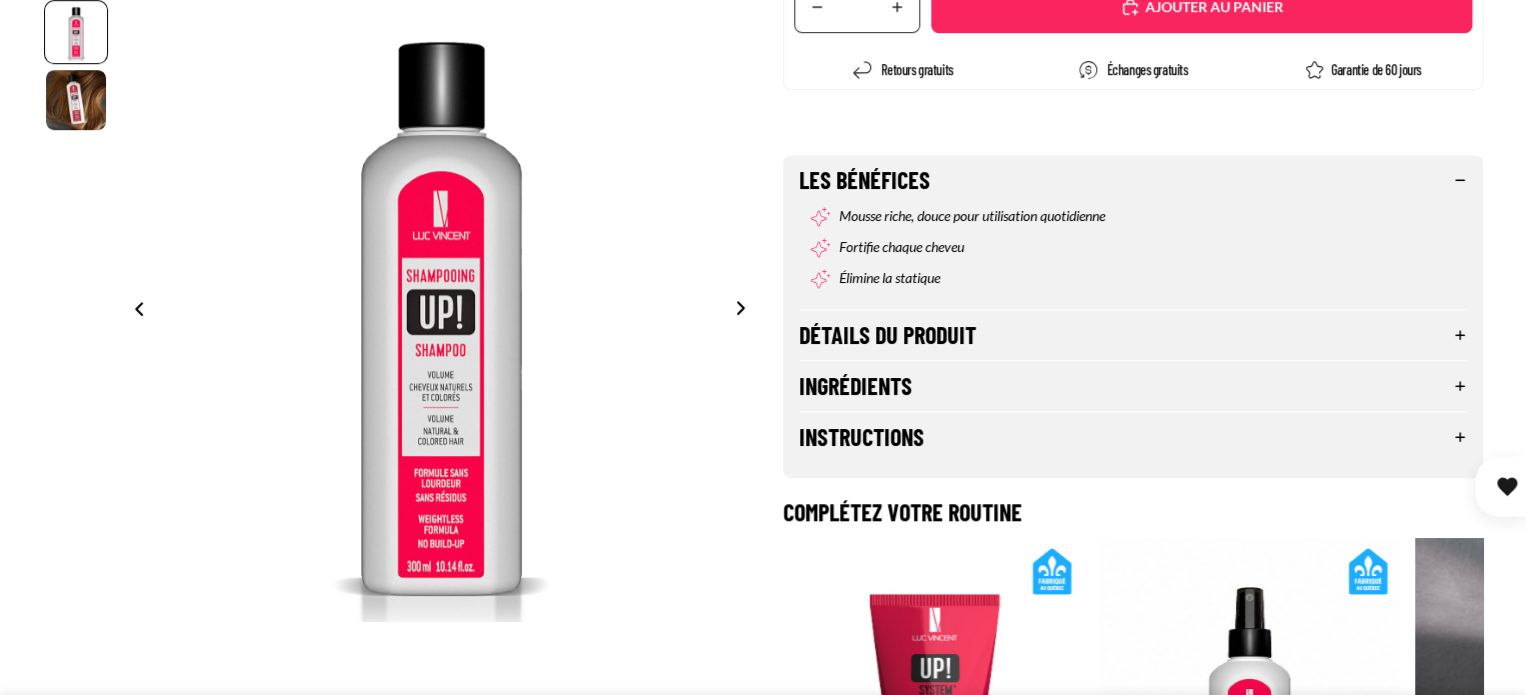 scroll, scrollTop: 600, scrollLeft: 0, axis: vertical 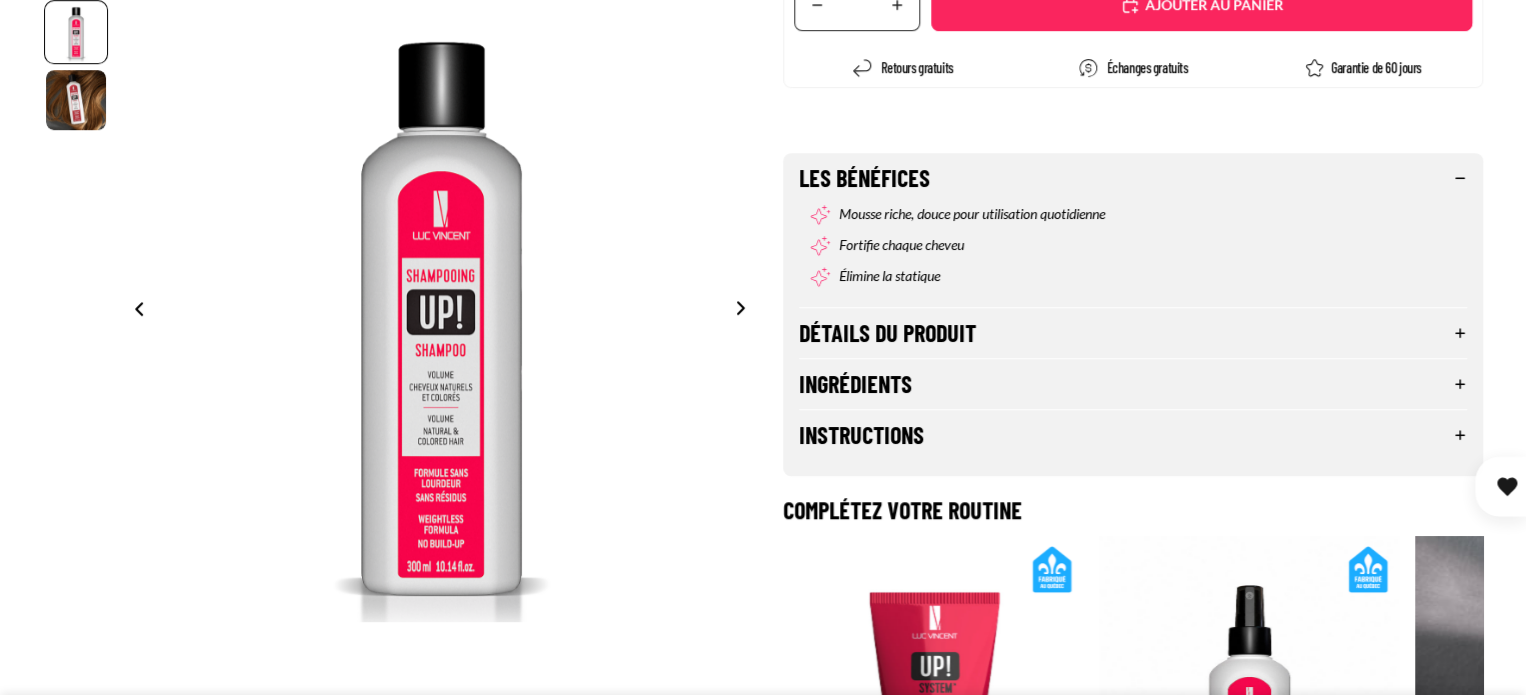 click on "Détails du produit" at bounding box center (1133, 333) 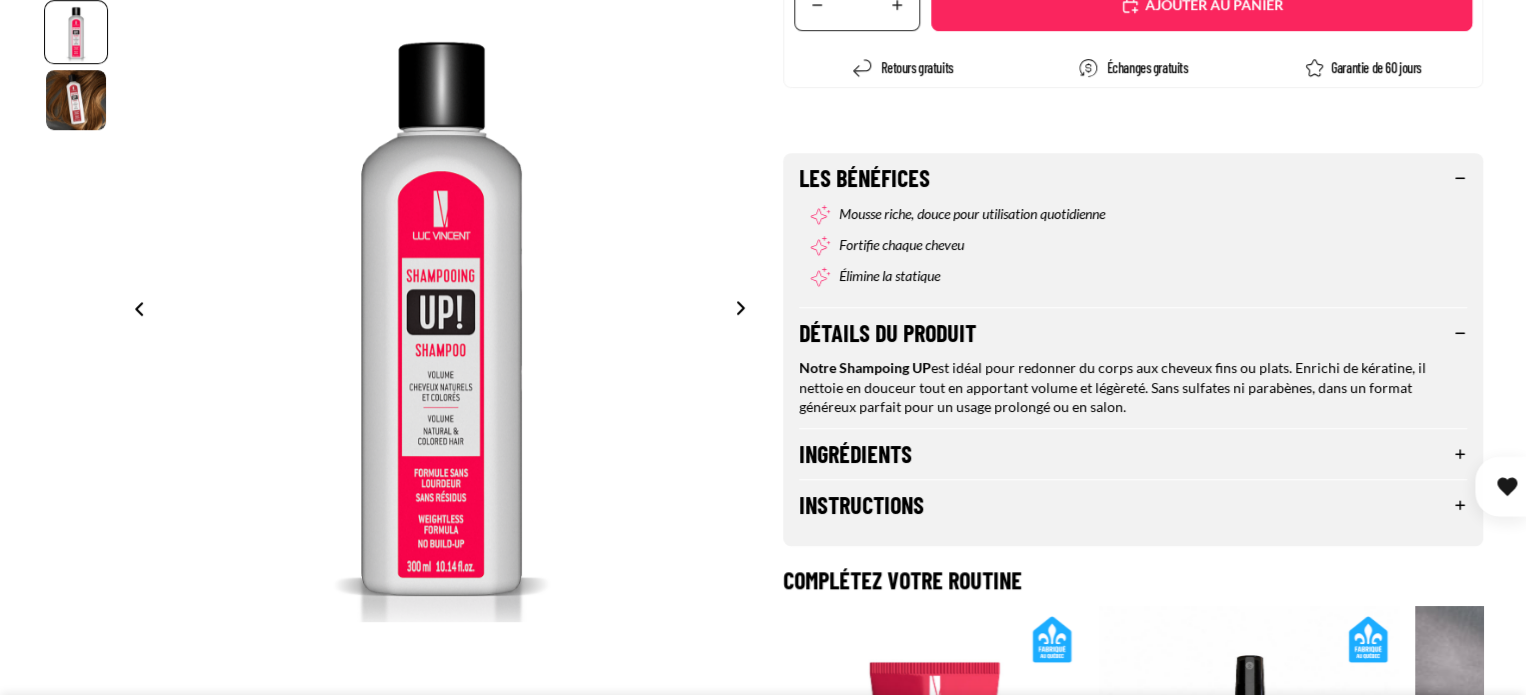 click on "Ingrédients" at bounding box center [1133, 454] 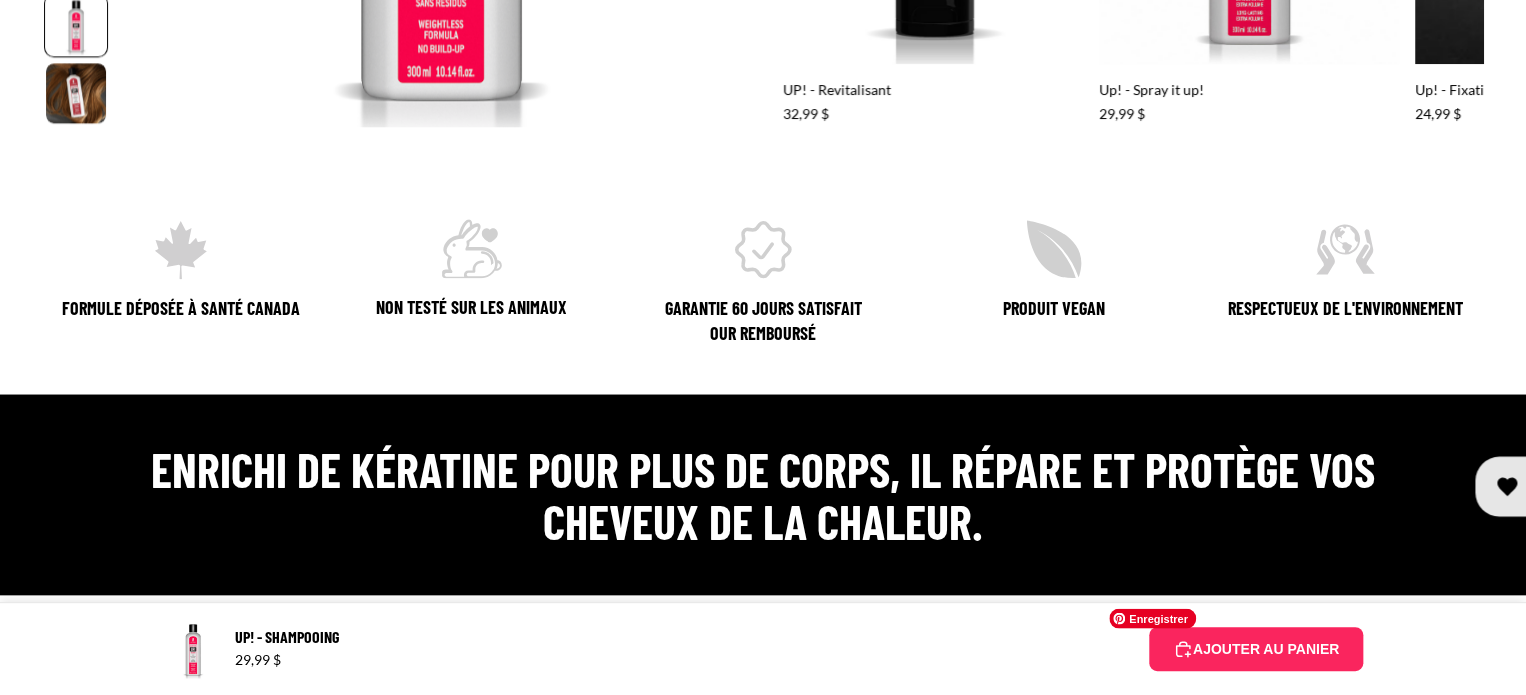 scroll, scrollTop: 1840, scrollLeft: 0, axis: vertical 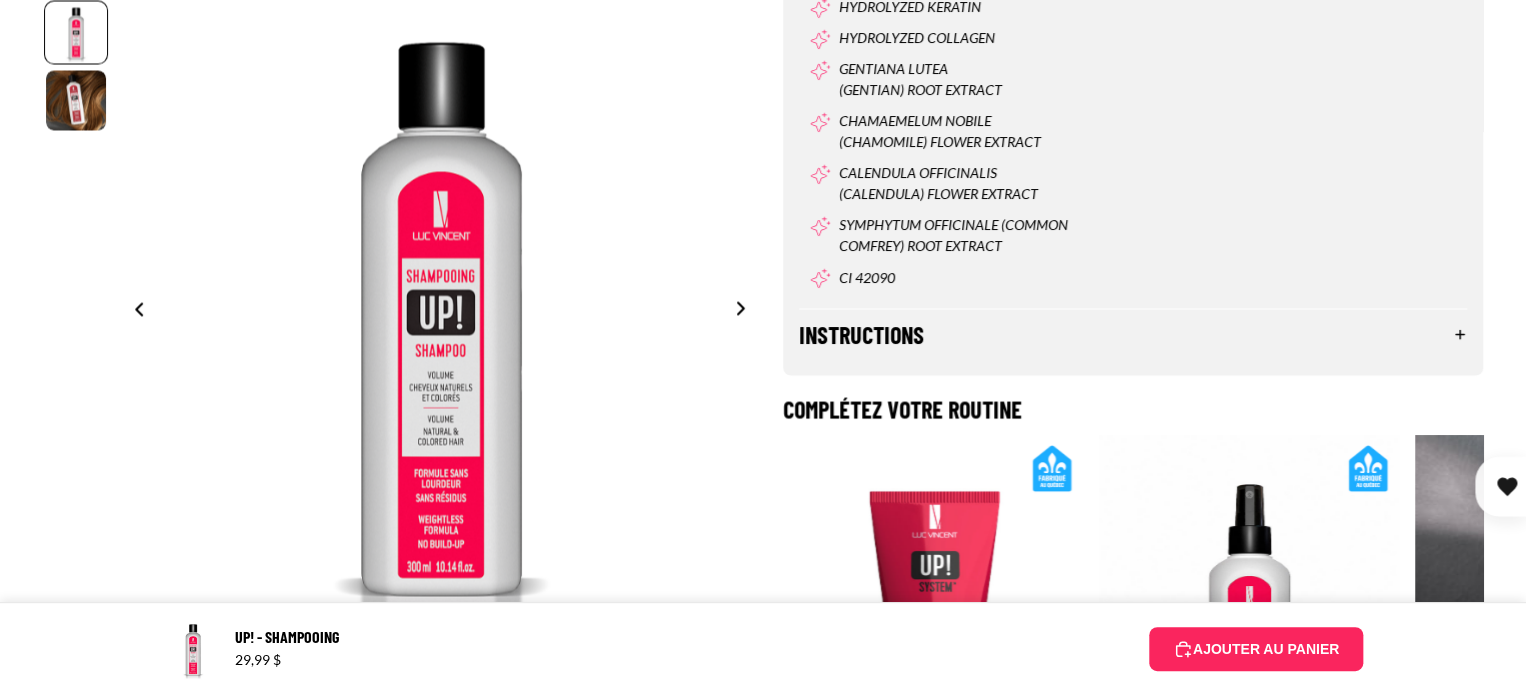 click on "Instructions" at bounding box center (1133, 334) 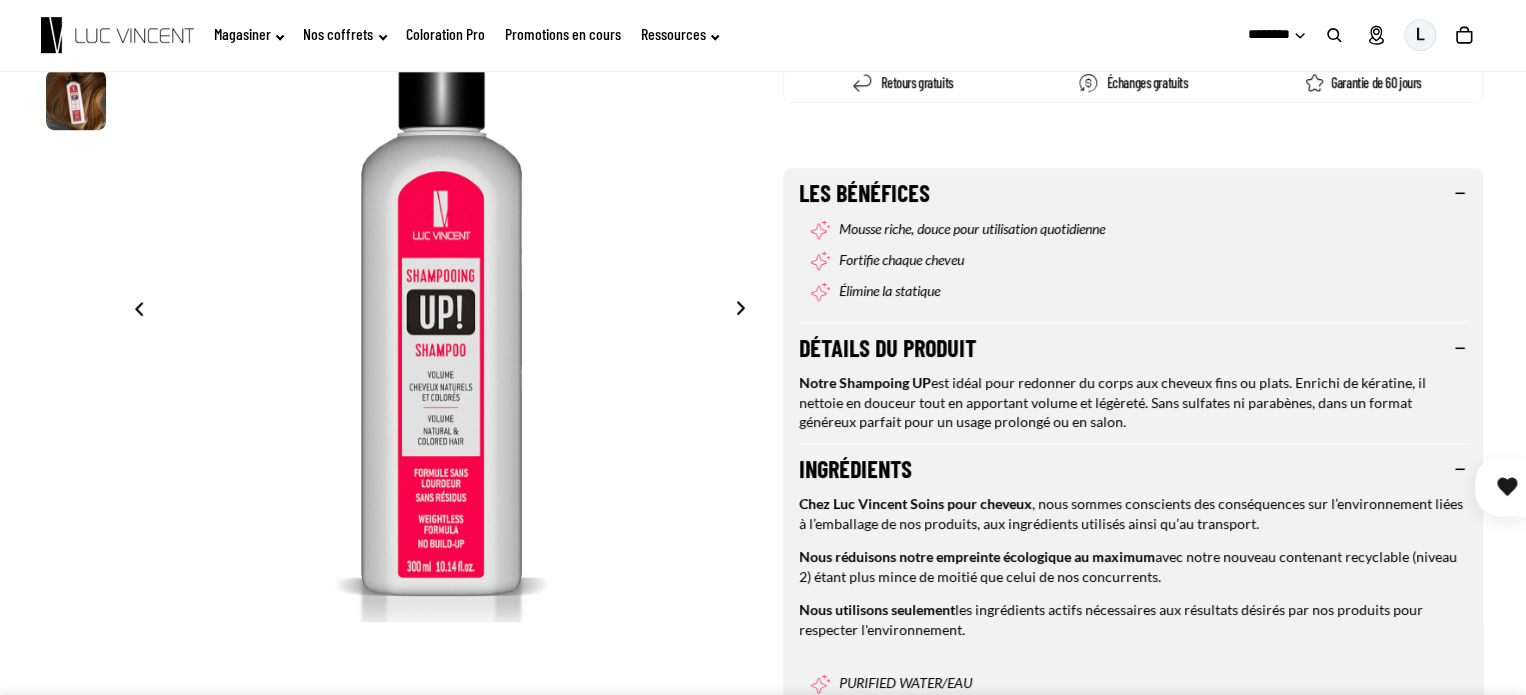 scroll, scrollTop: 16, scrollLeft: 0, axis: vertical 